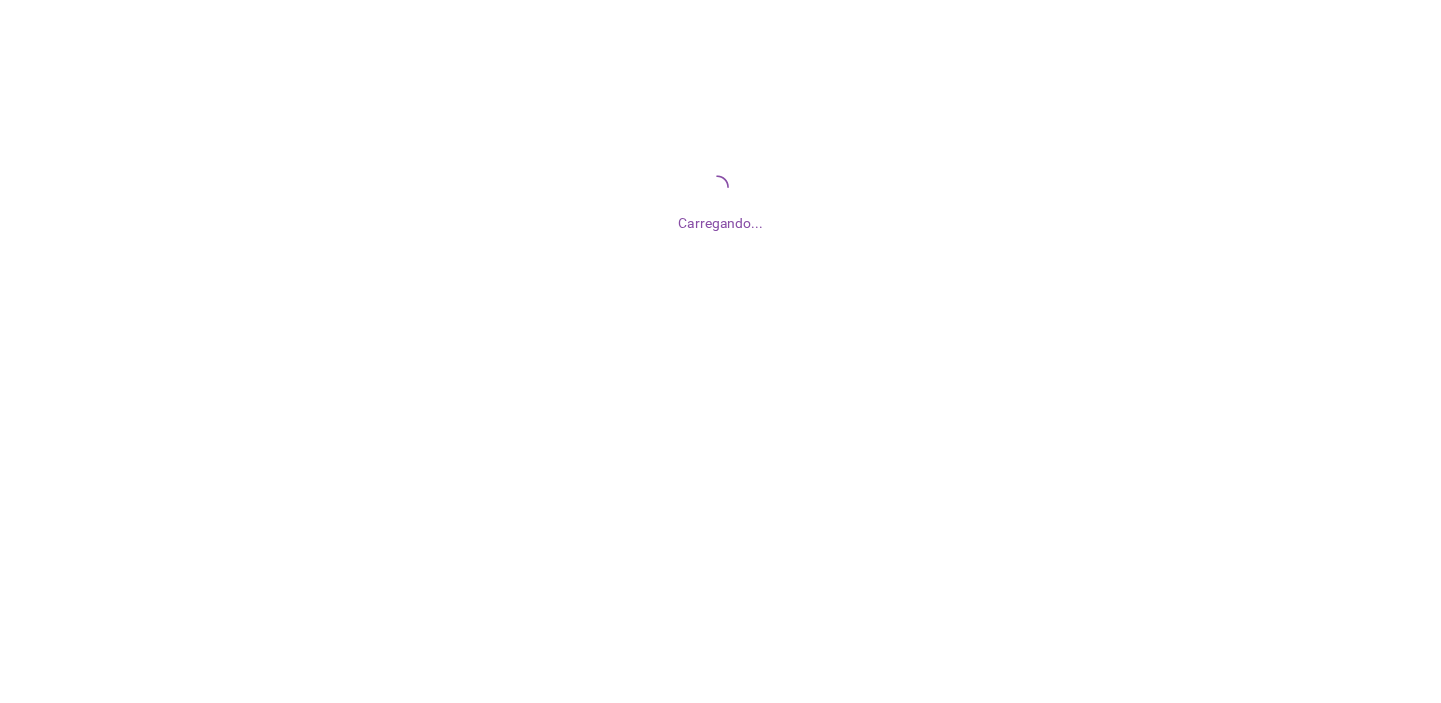 scroll, scrollTop: 0, scrollLeft: 0, axis: both 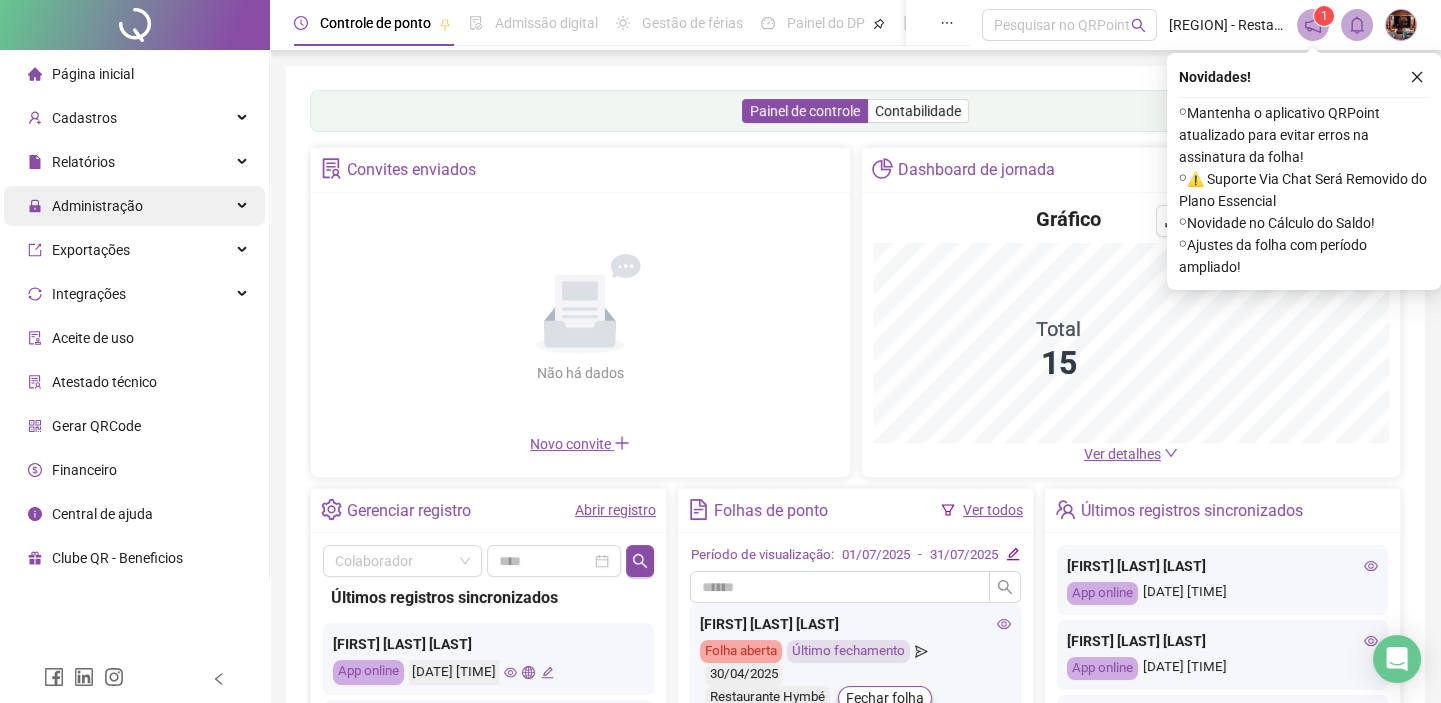 click on "Administração" at bounding box center [85, 206] 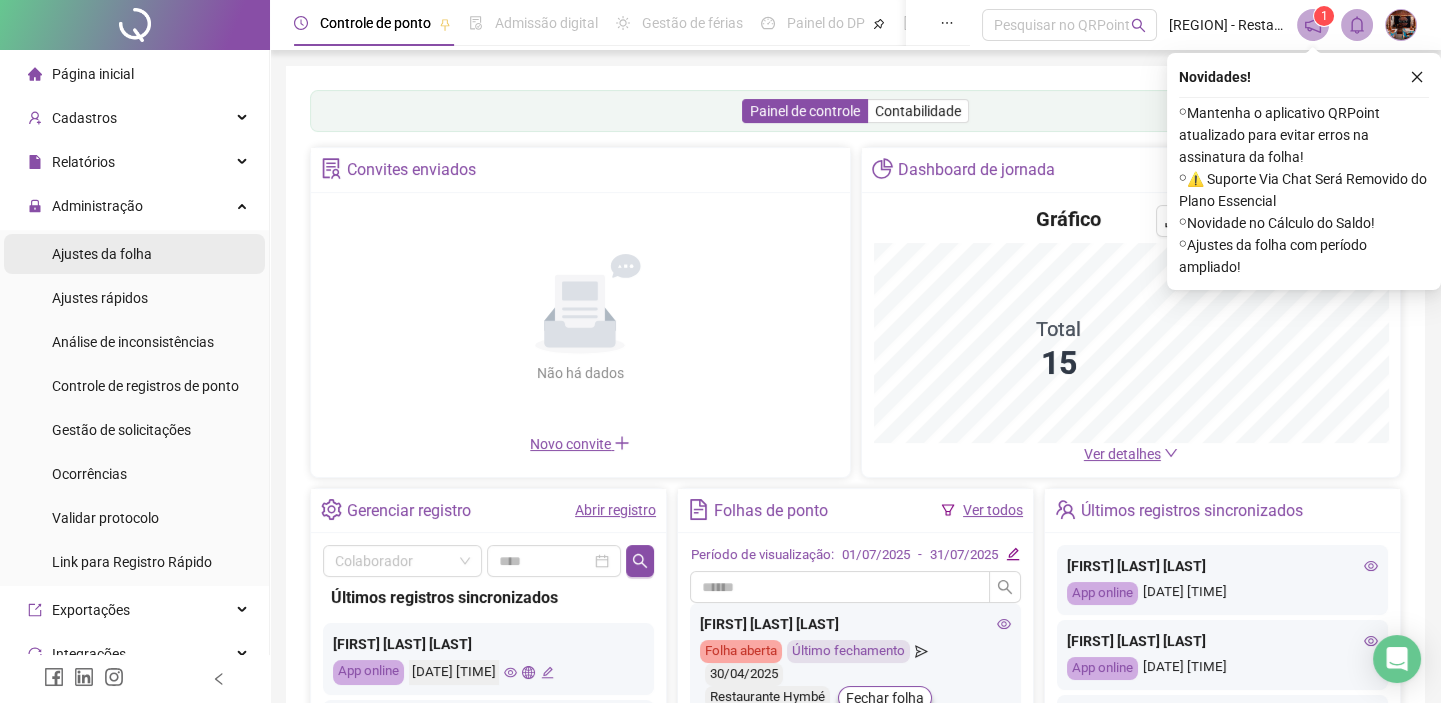 click on "Ajustes da folha" at bounding box center (134, 254) 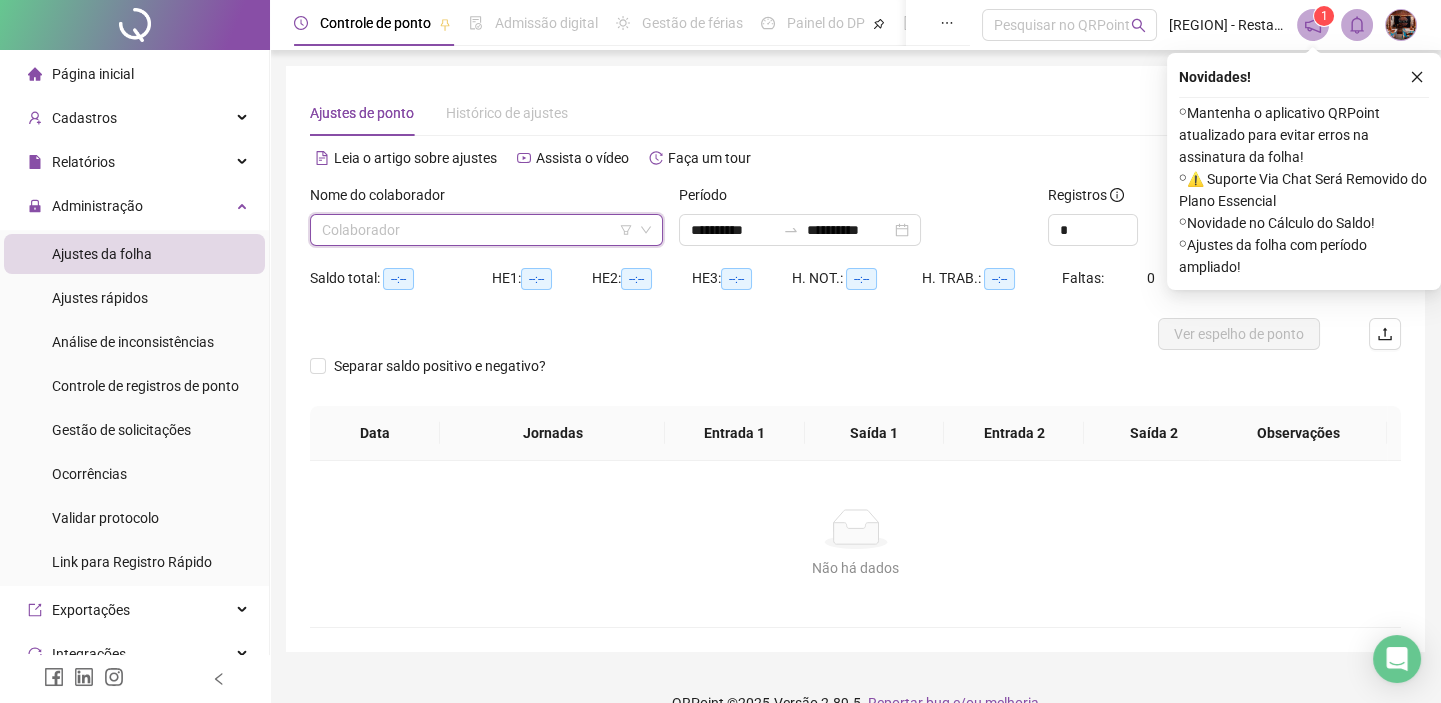 click at bounding box center [477, 230] 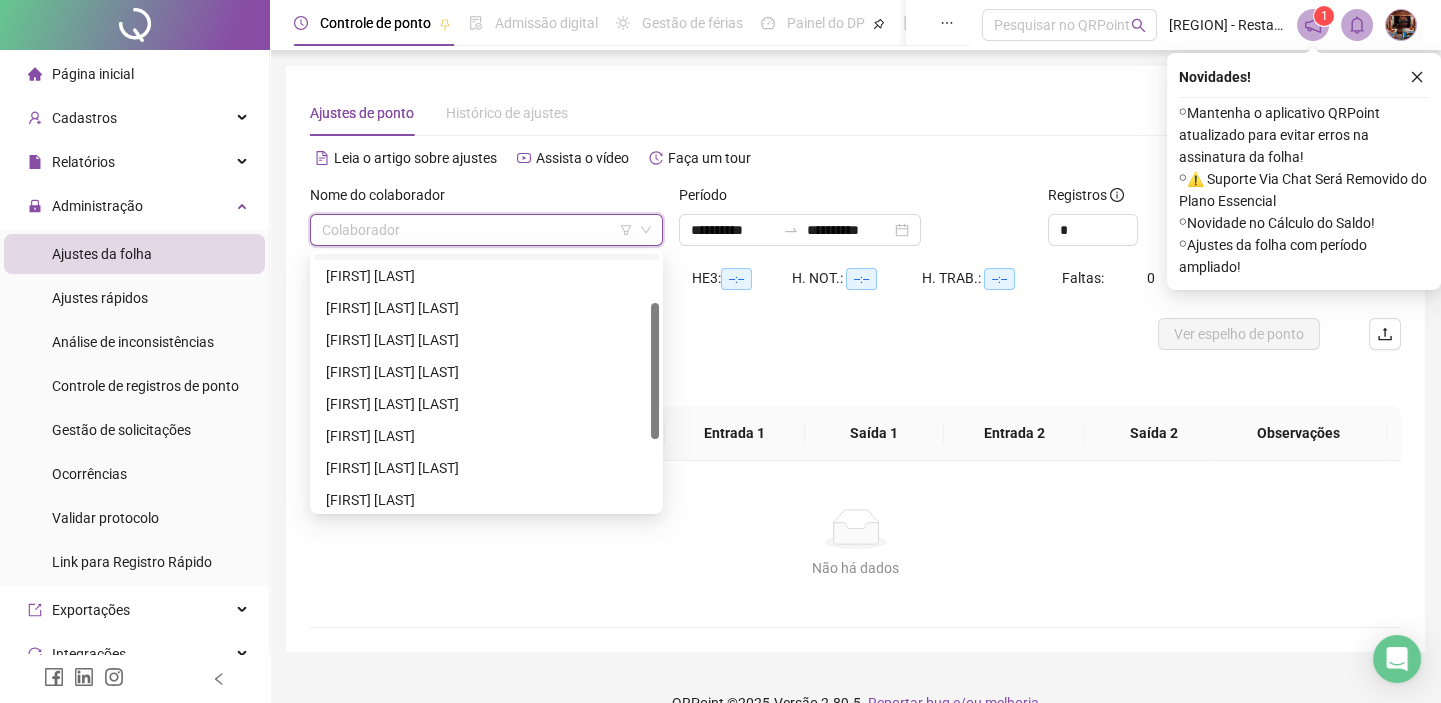 scroll, scrollTop: 223, scrollLeft: 0, axis: vertical 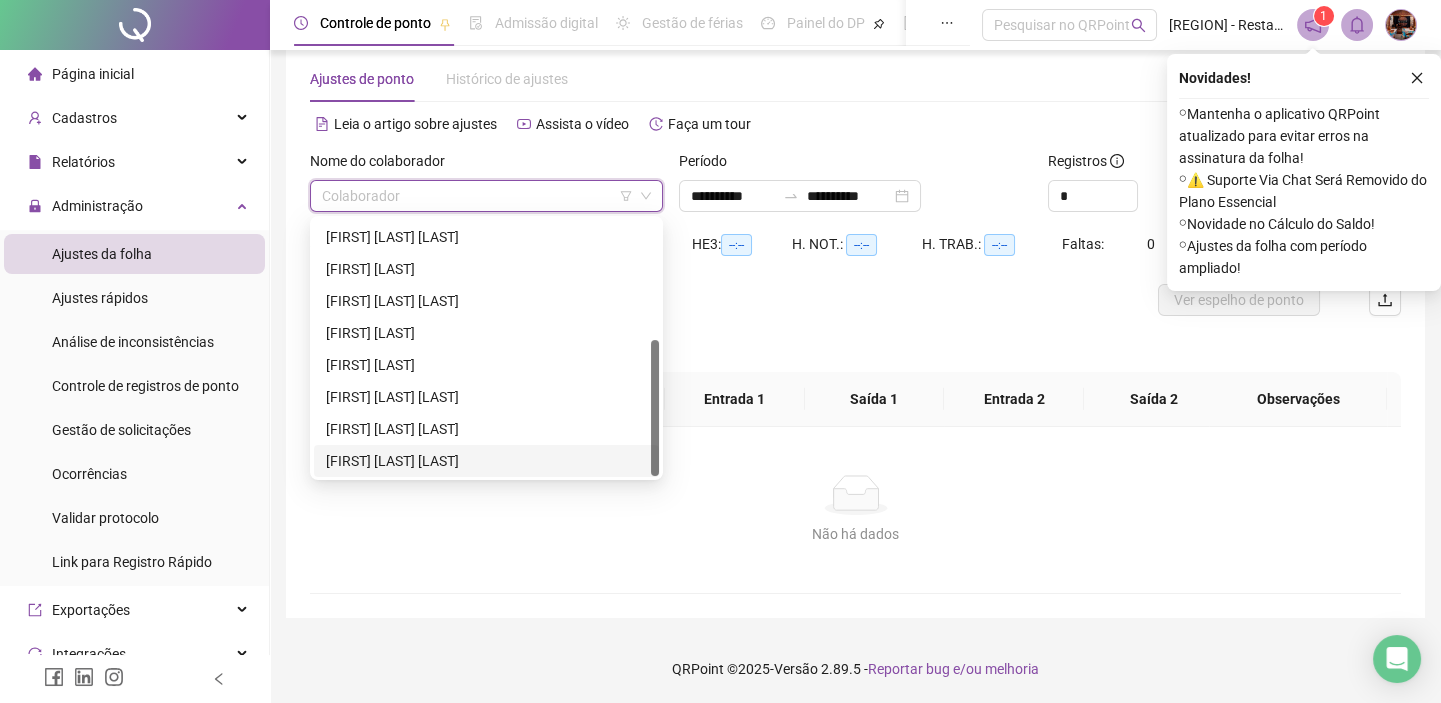 click on "[FIRST] [LAST] [LAST]" at bounding box center (486, 461) 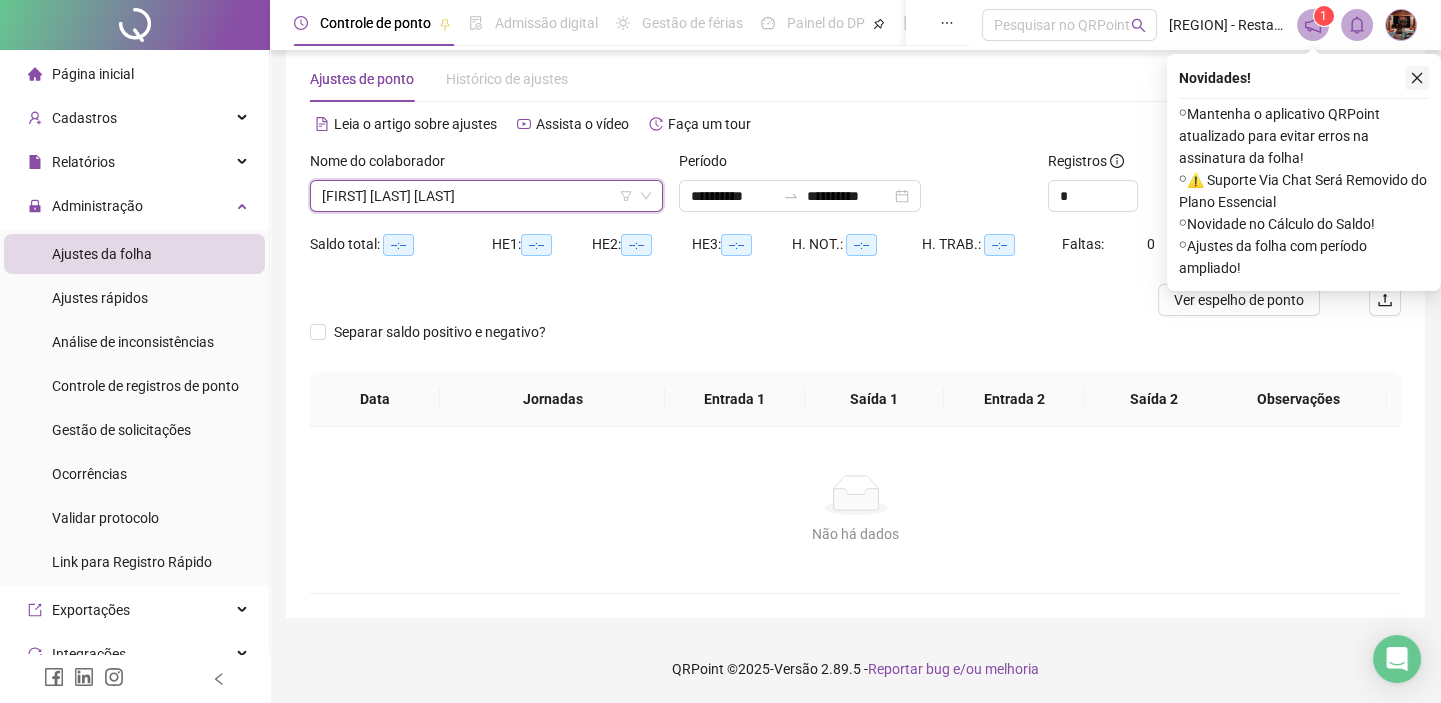 click 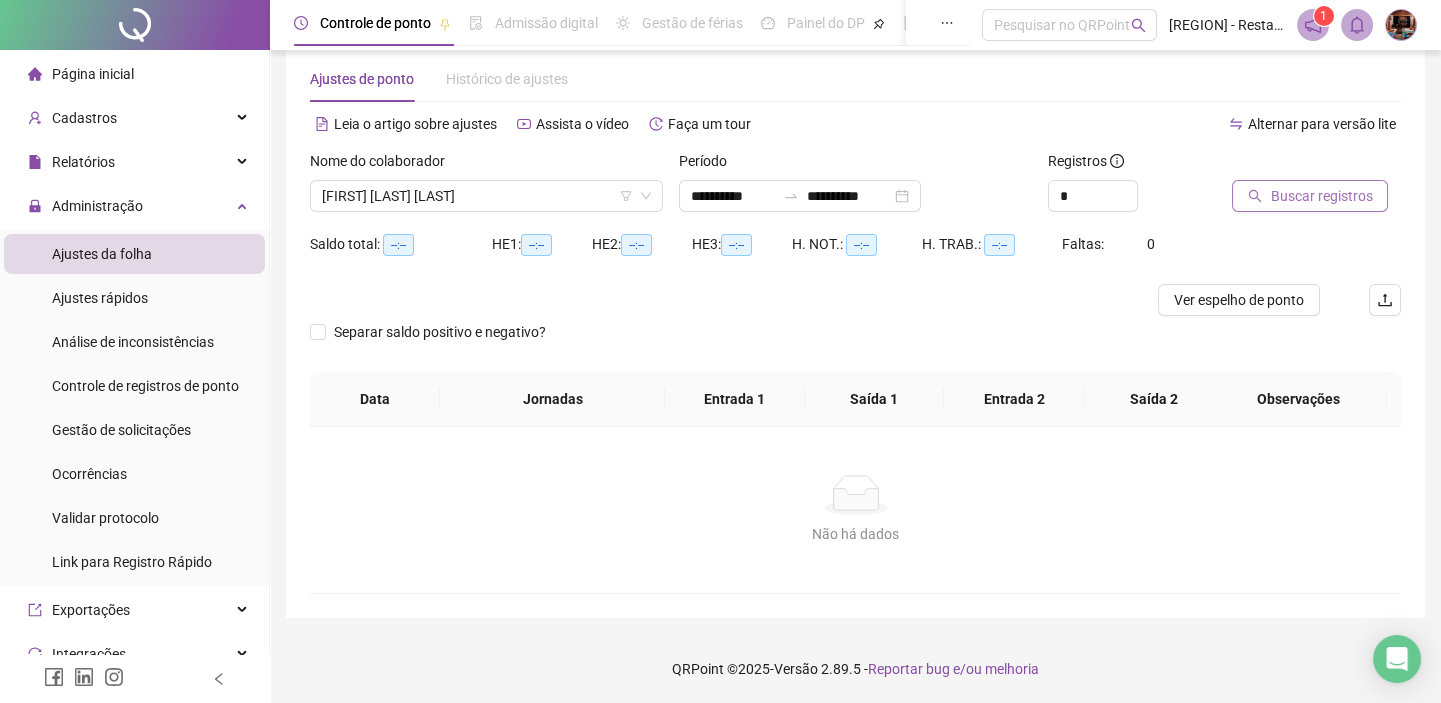 click on "Buscar registros" at bounding box center (1321, 196) 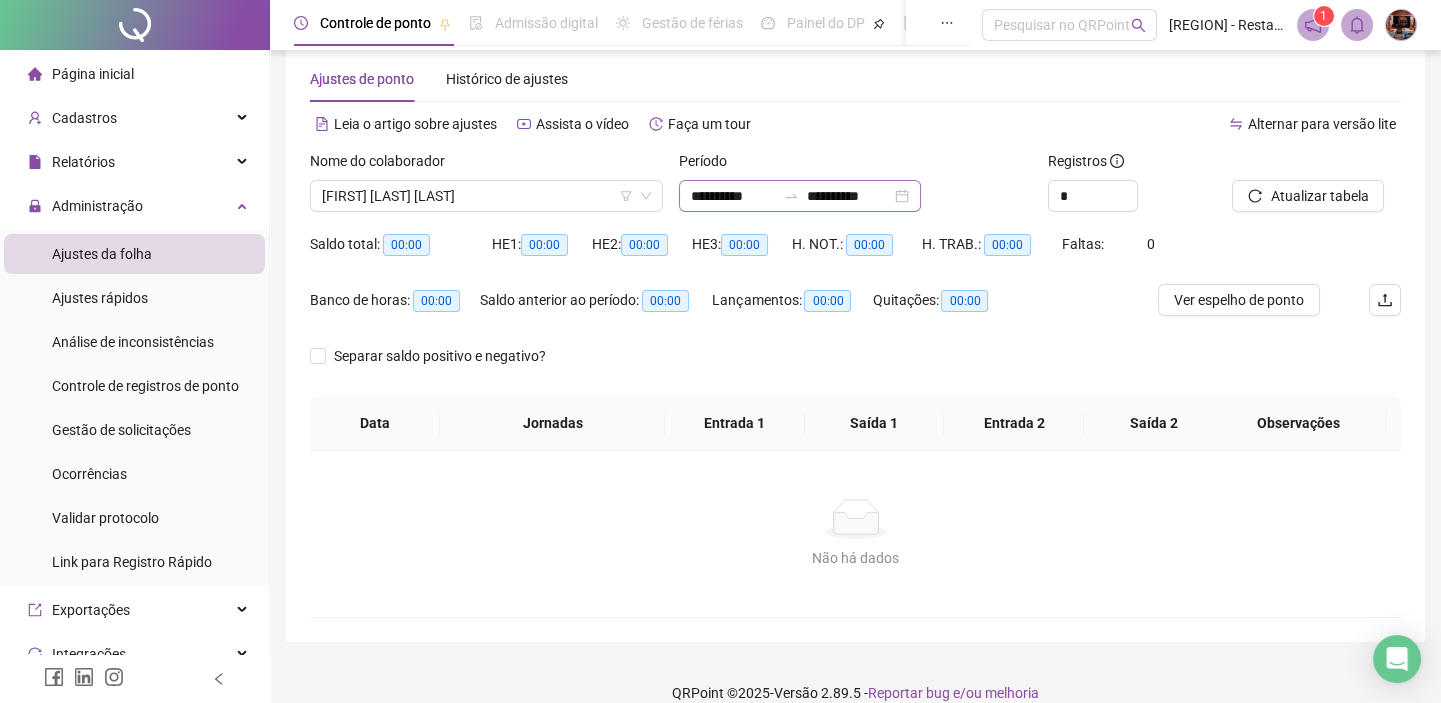 click on "**********" at bounding box center [800, 196] 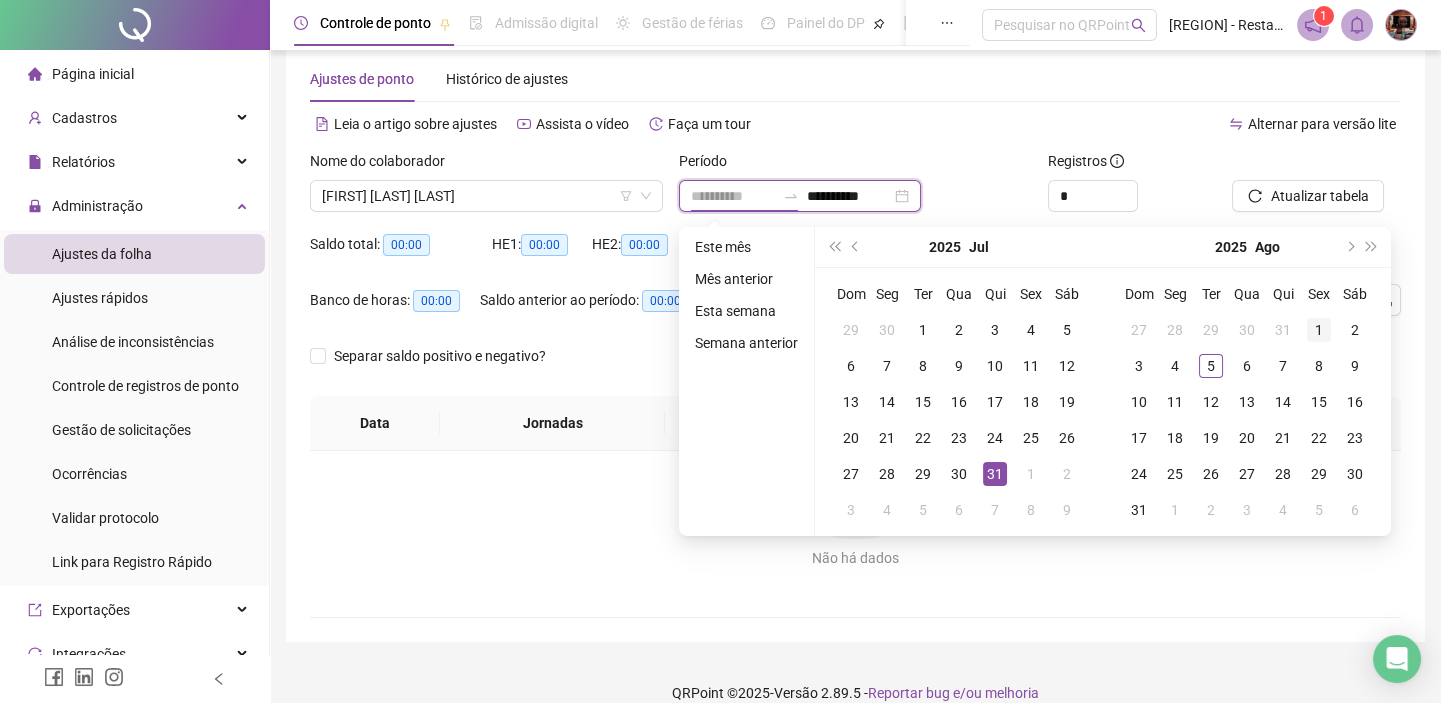 type on "**********" 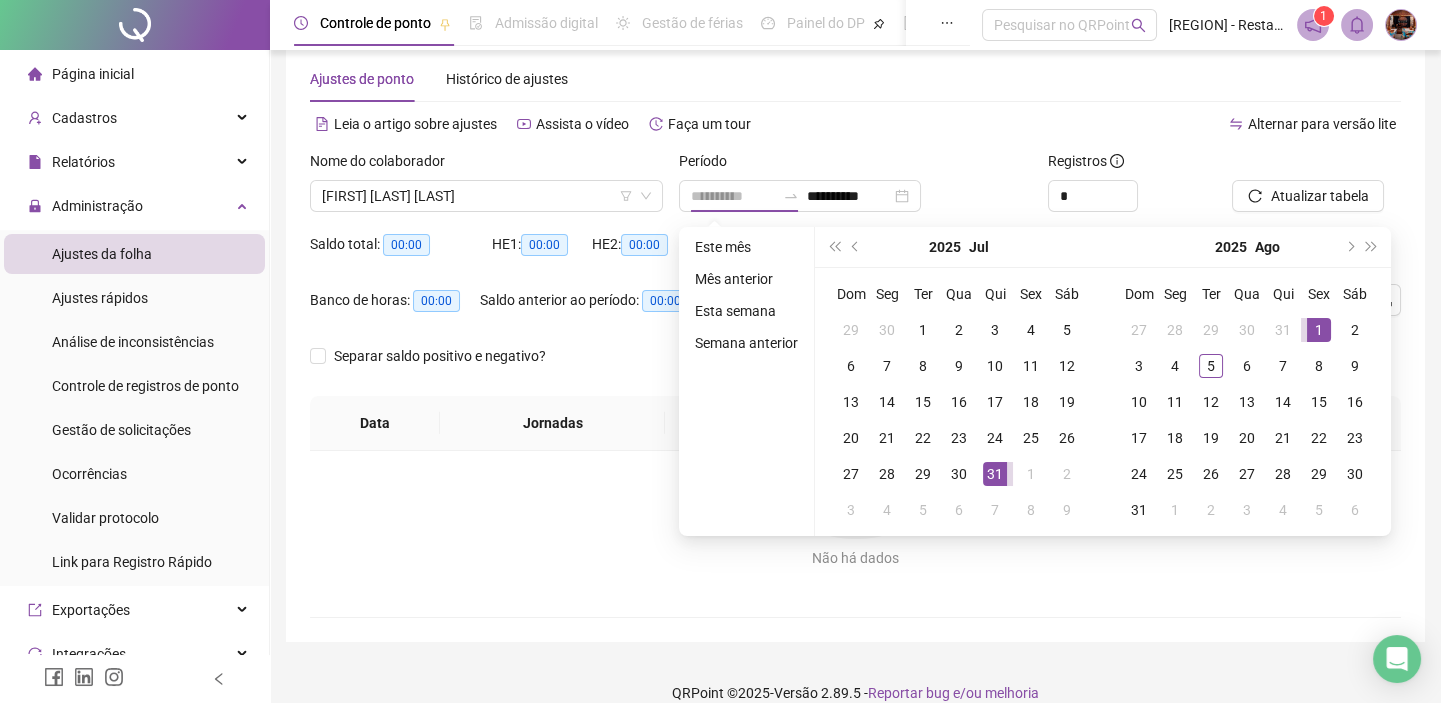 click on "1" at bounding box center [1319, 330] 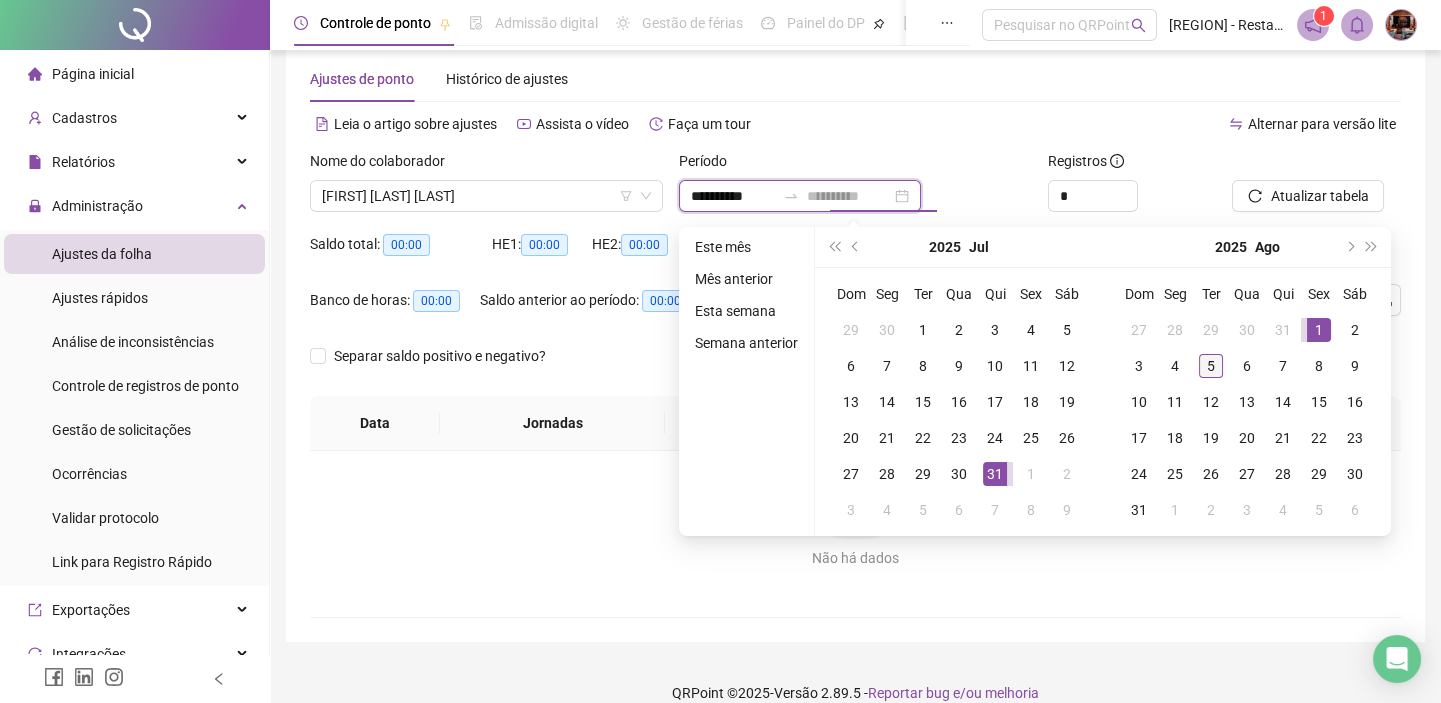 type on "**********" 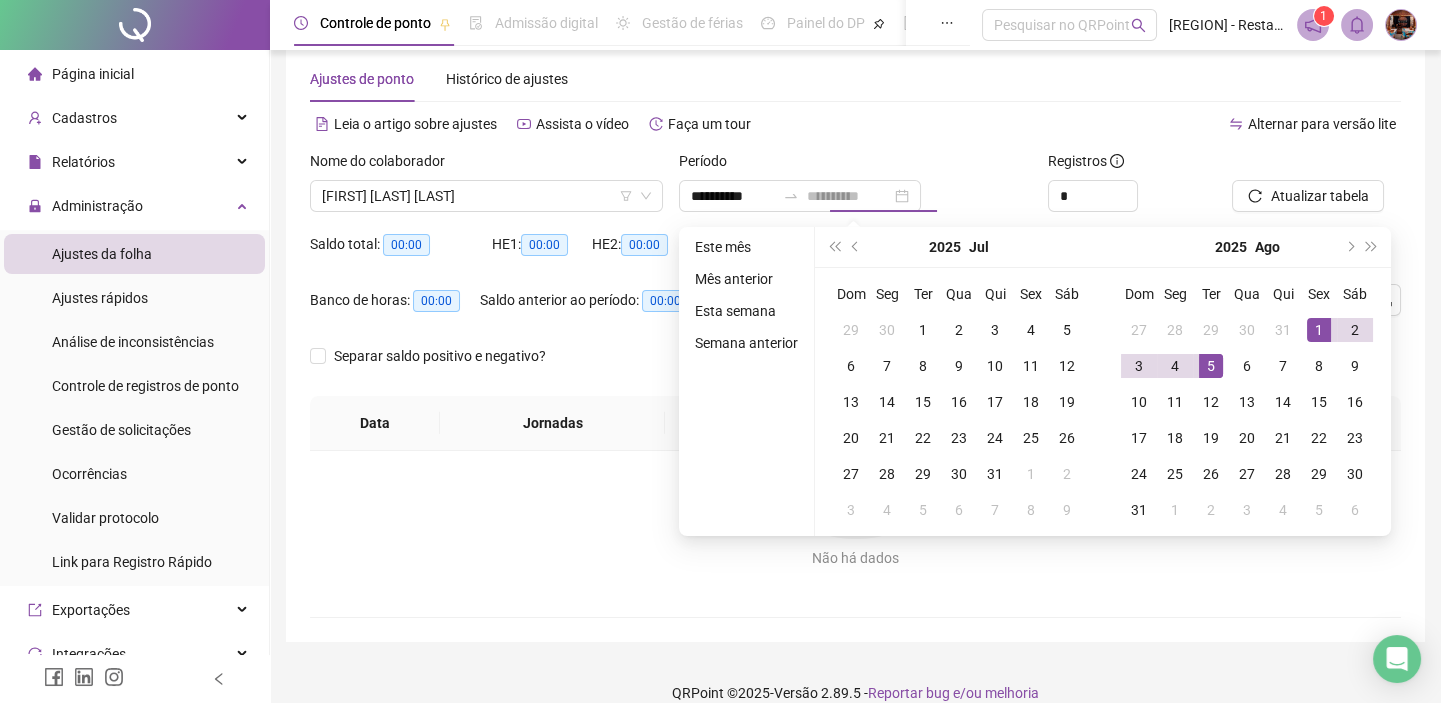click on "5" at bounding box center [1211, 366] 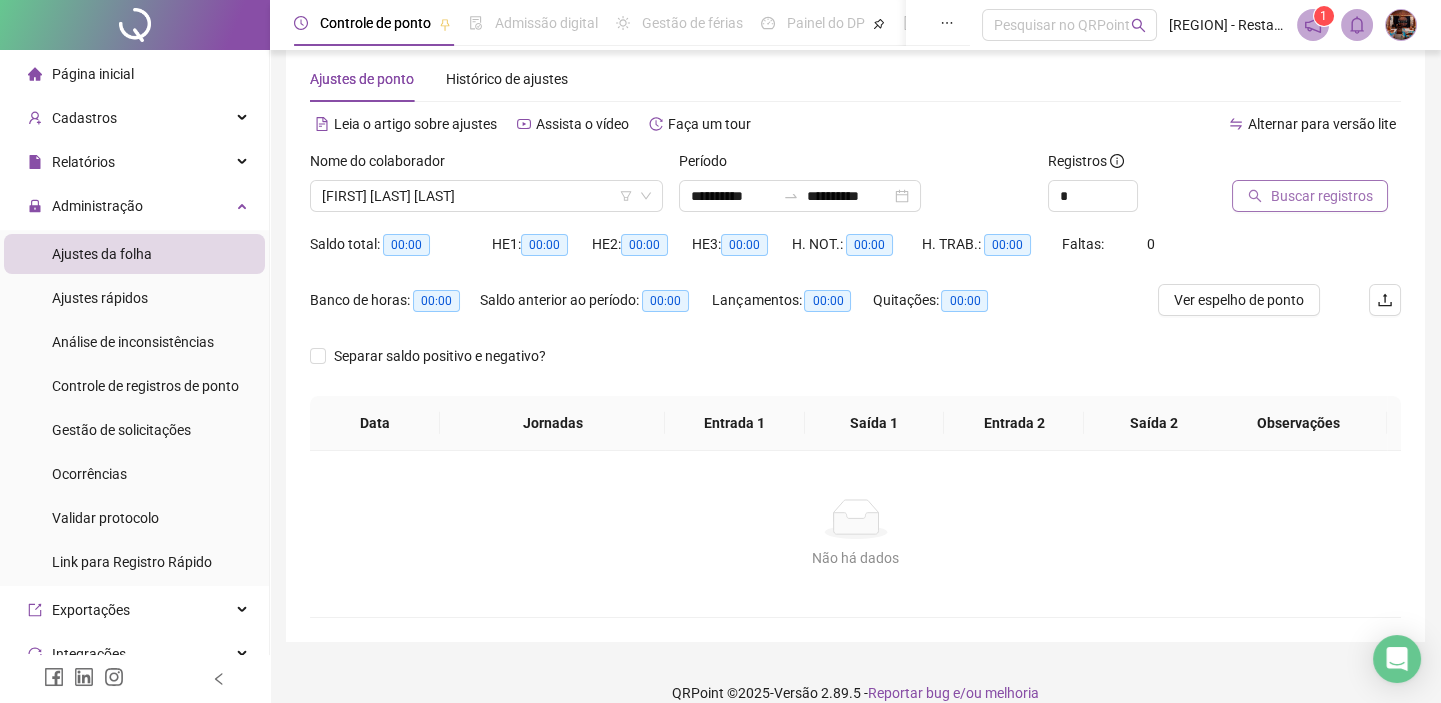 click on "Buscar registros" at bounding box center (1321, 196) 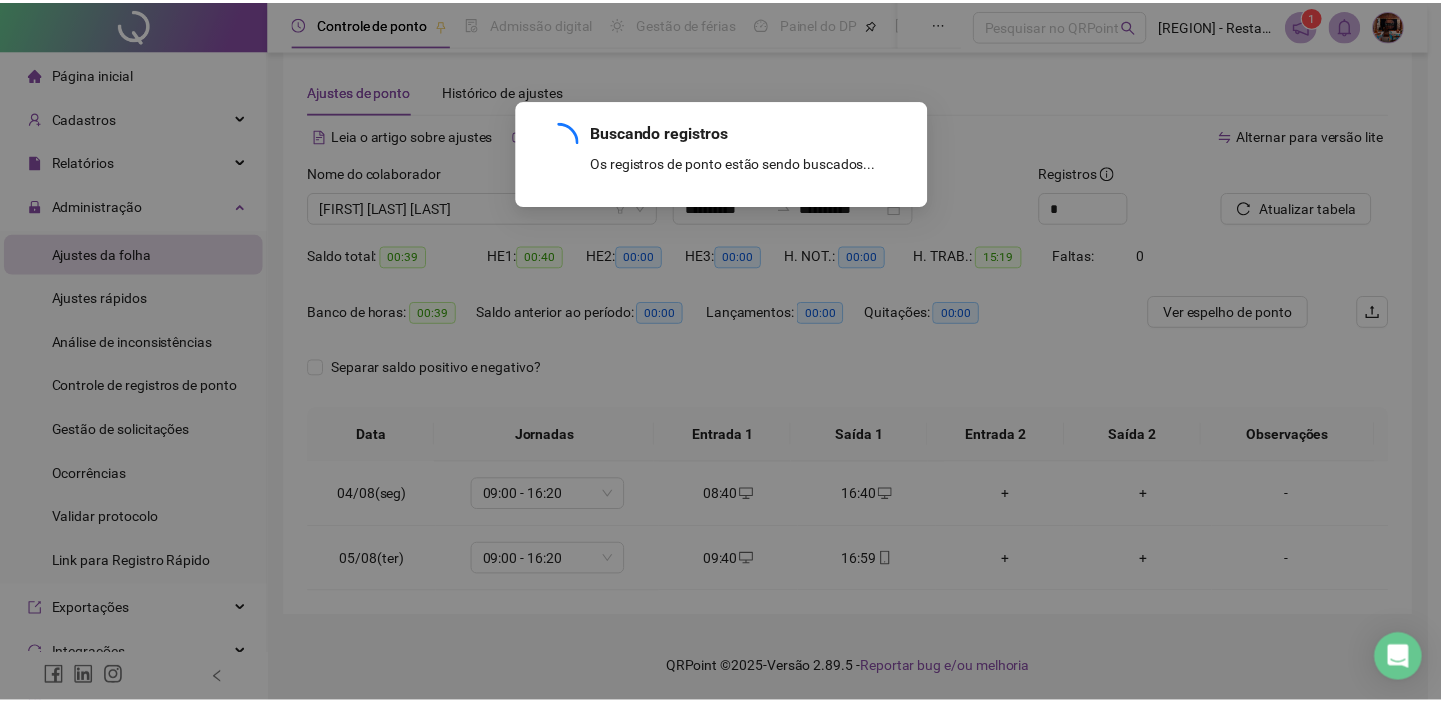 scroll, scrollTop: 21, scrollLeft: 0, axis: vertical 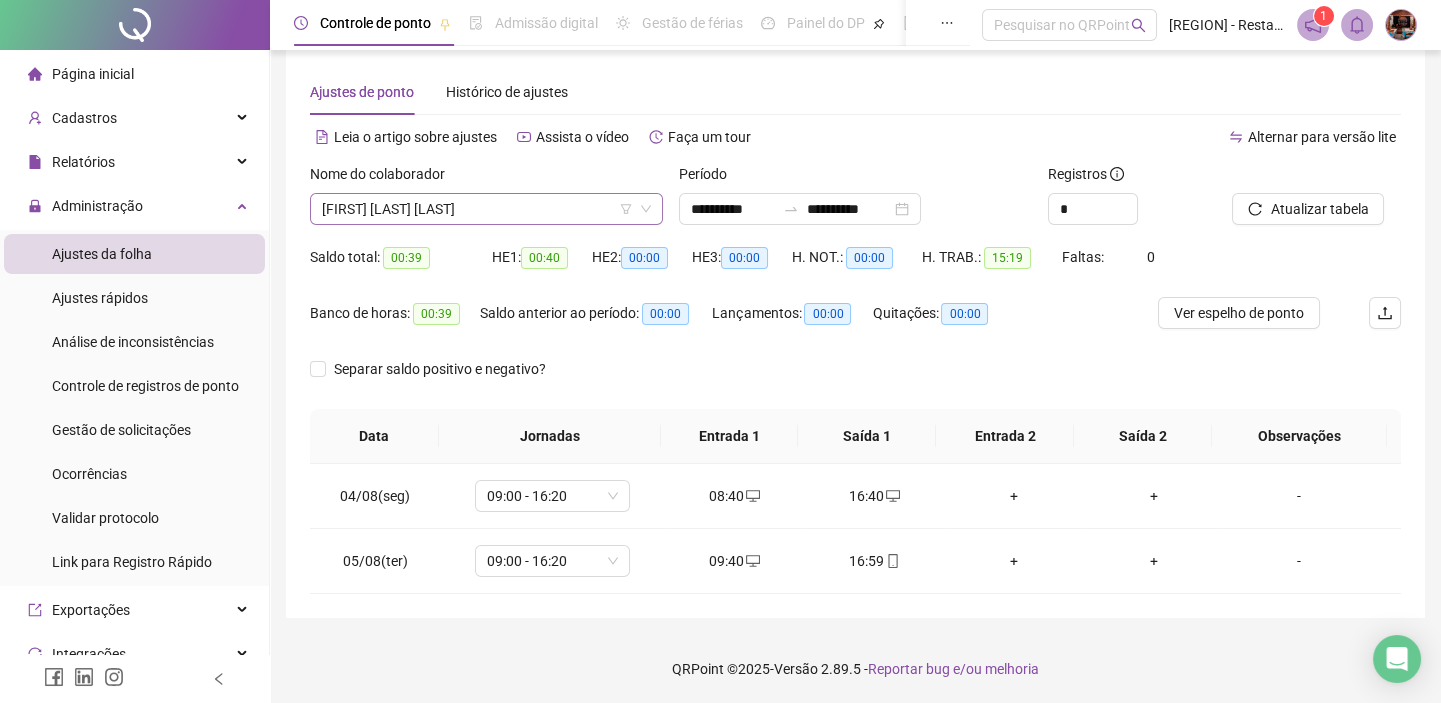 click on "[FIRST] [LAST] [LAST]" at bounding box center (486, 209) 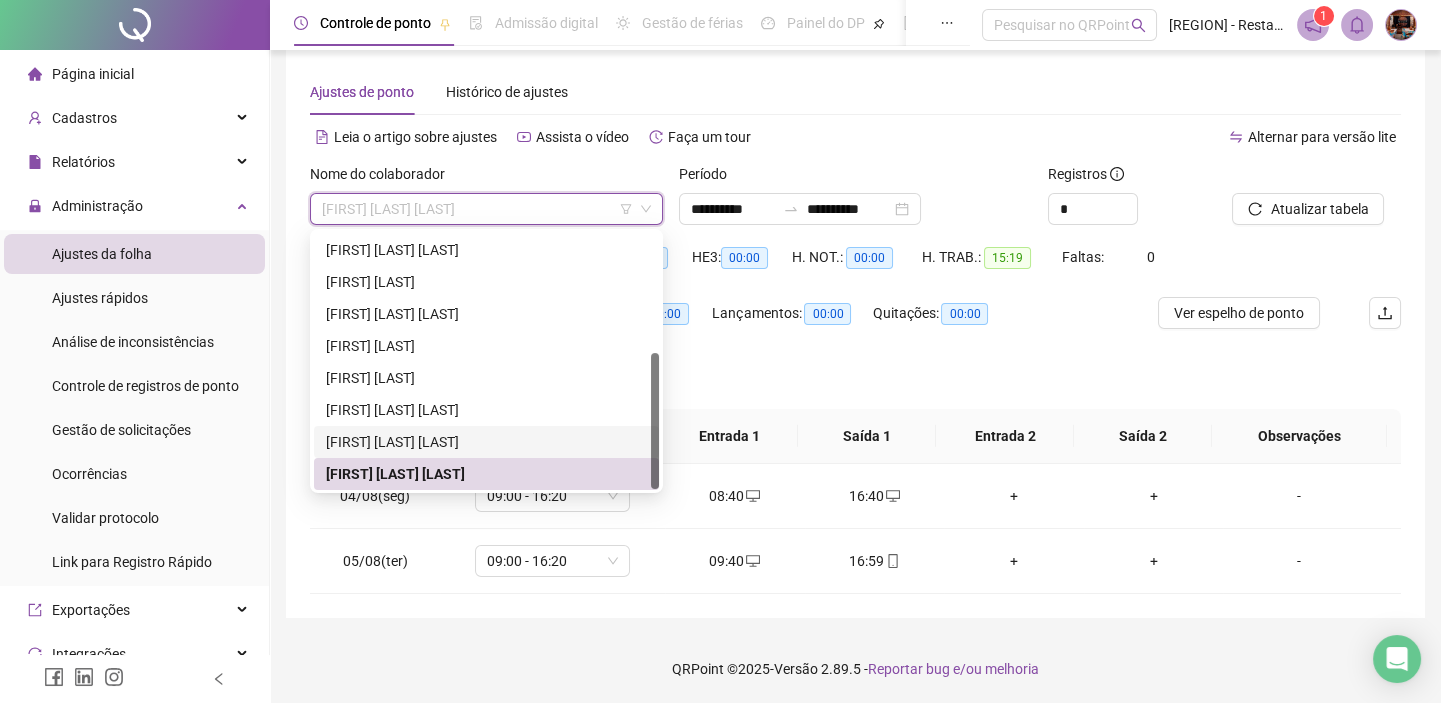 click on "[FIRST] [LAST] [LAST]" at bounding box center (486, 442) 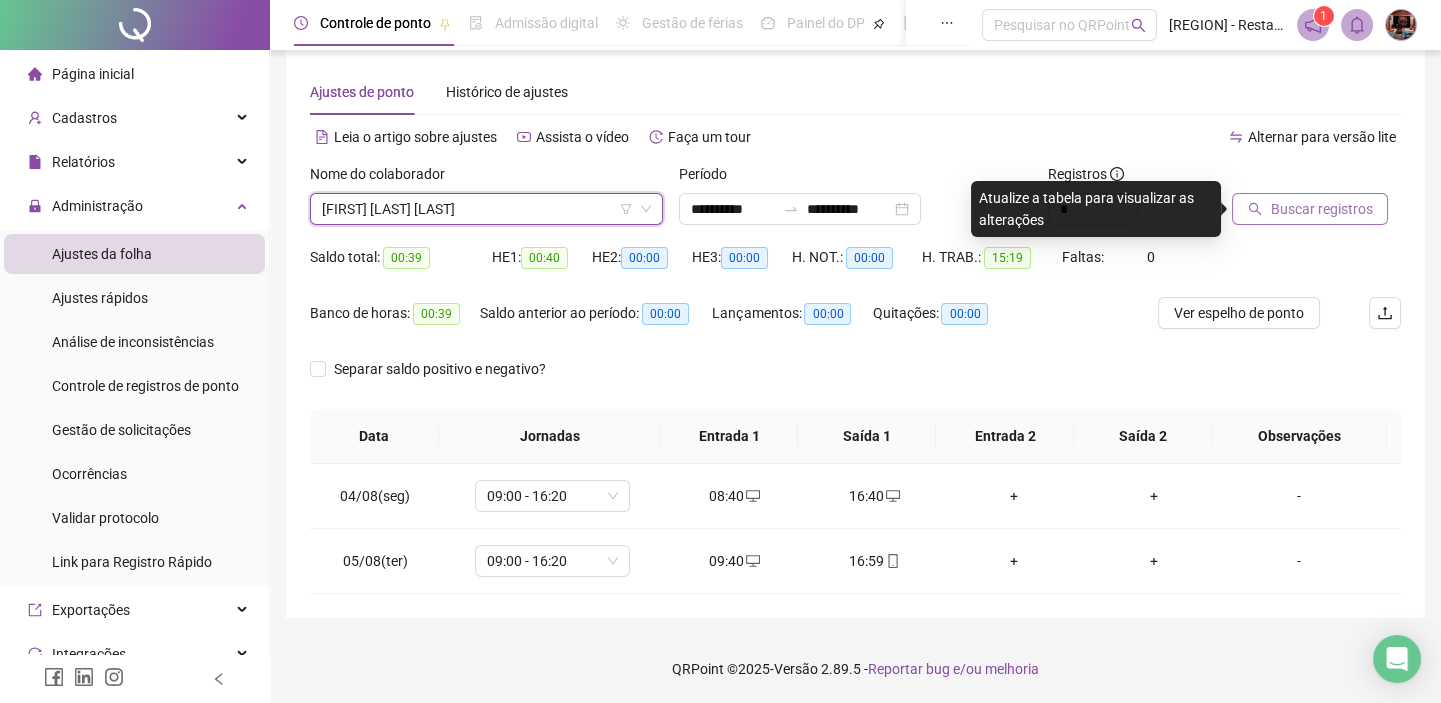 click on "Buscar registros" at bounding box center [1310, 209] 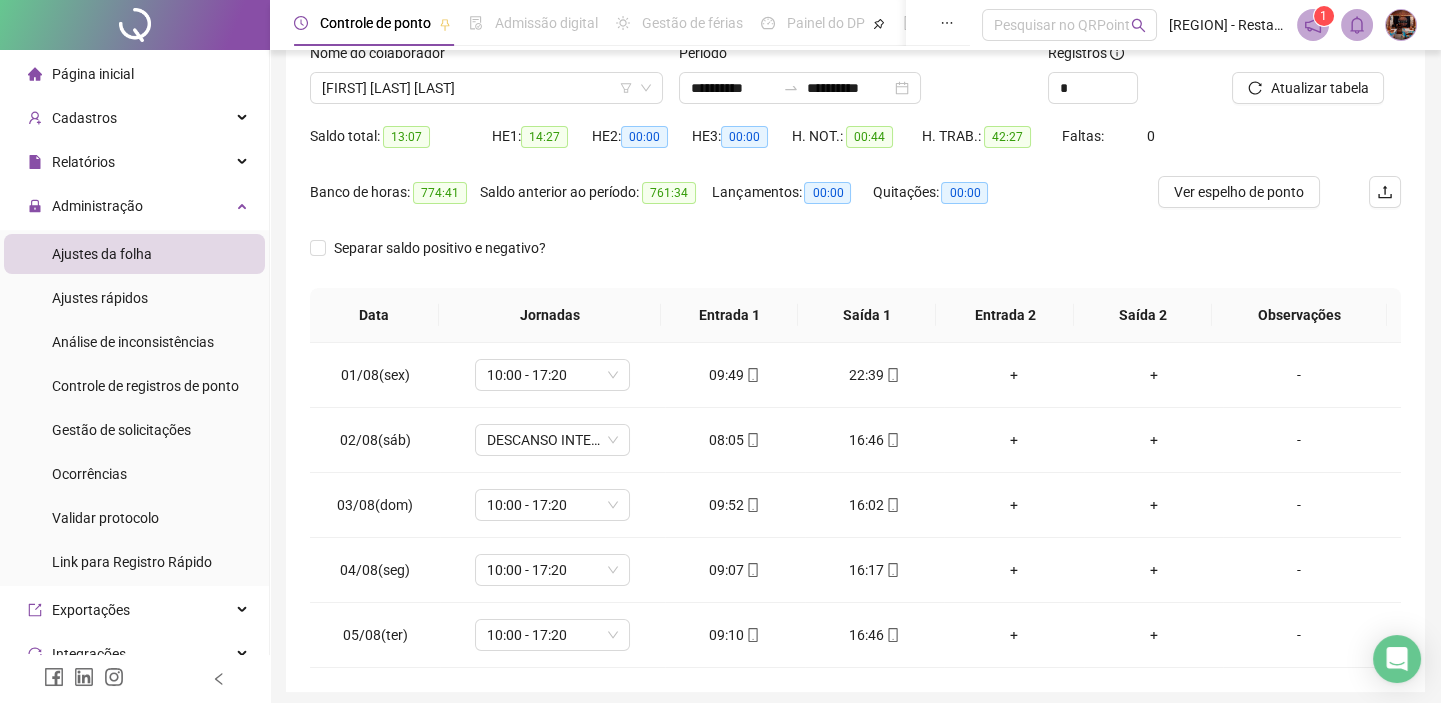 scroll, scrollTop: 216, scrollLeft: 0, axis: vertical 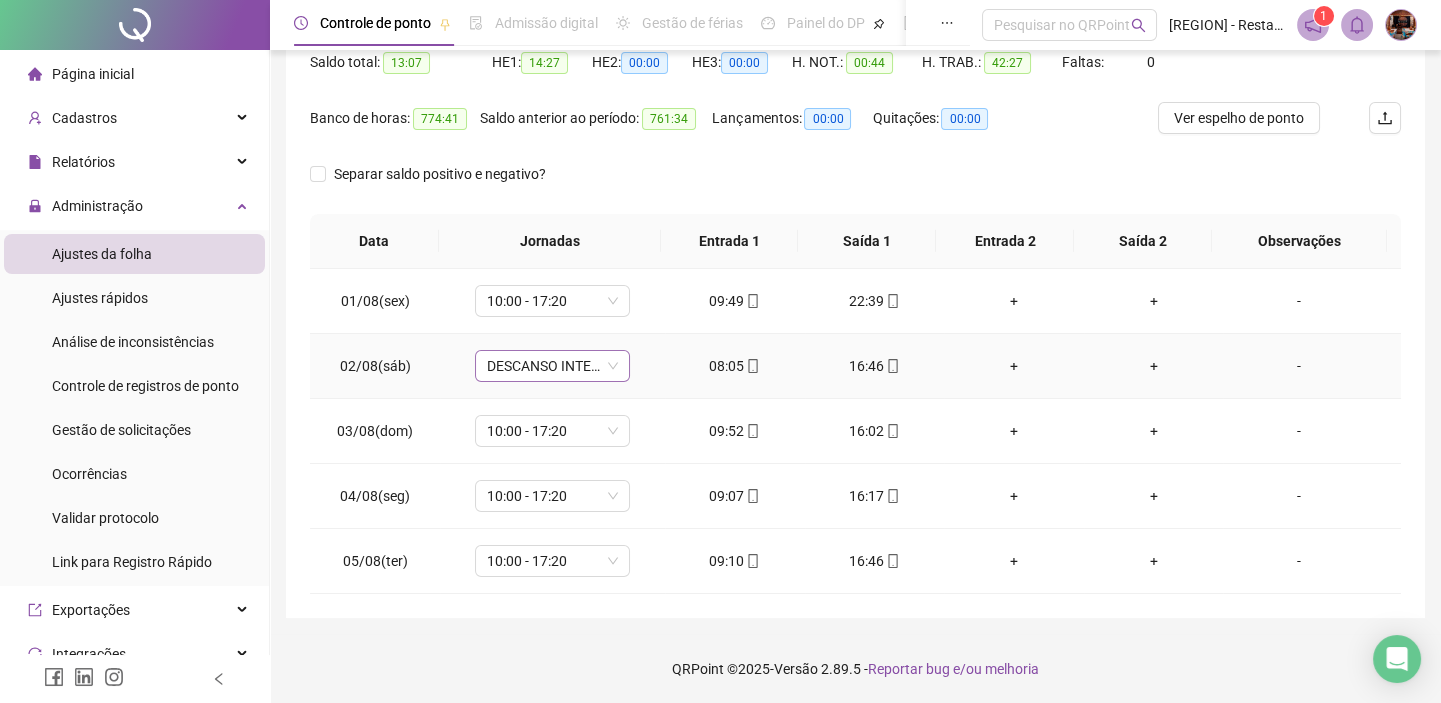 click on "DESCANSO INTER-JORNADA" at bounding box center [552, 366] 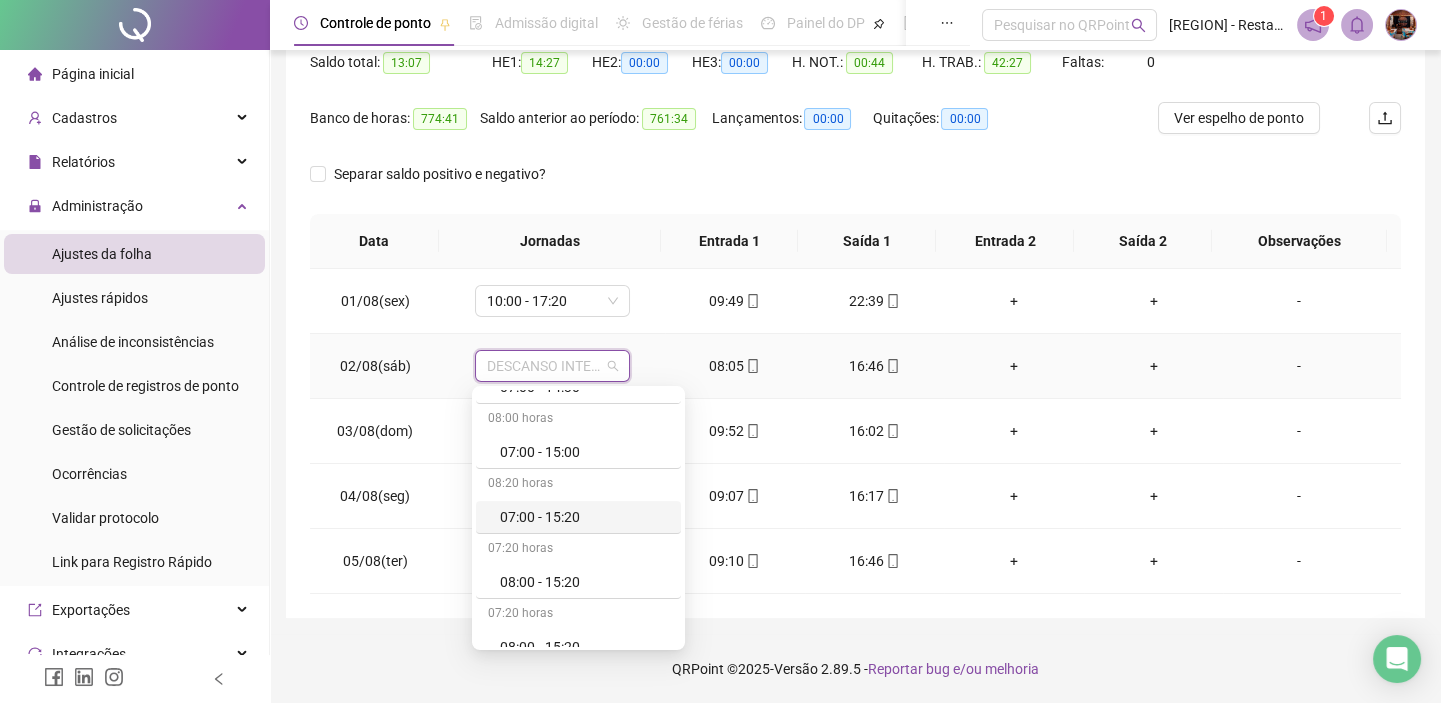 scroll, scrollTop: 272, scrollLeft: 0, axis: vertical 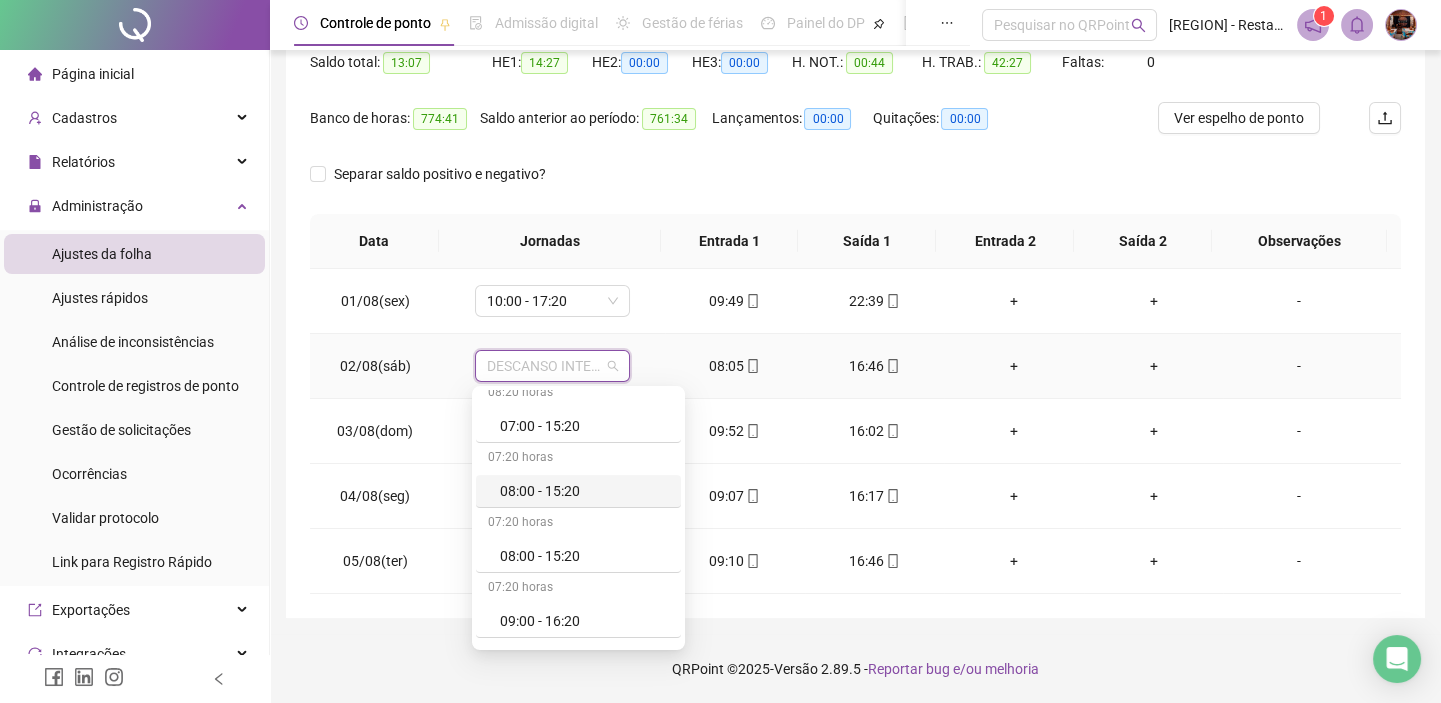 click on "08:00 - 15:20" at bounding box center (584, 491) 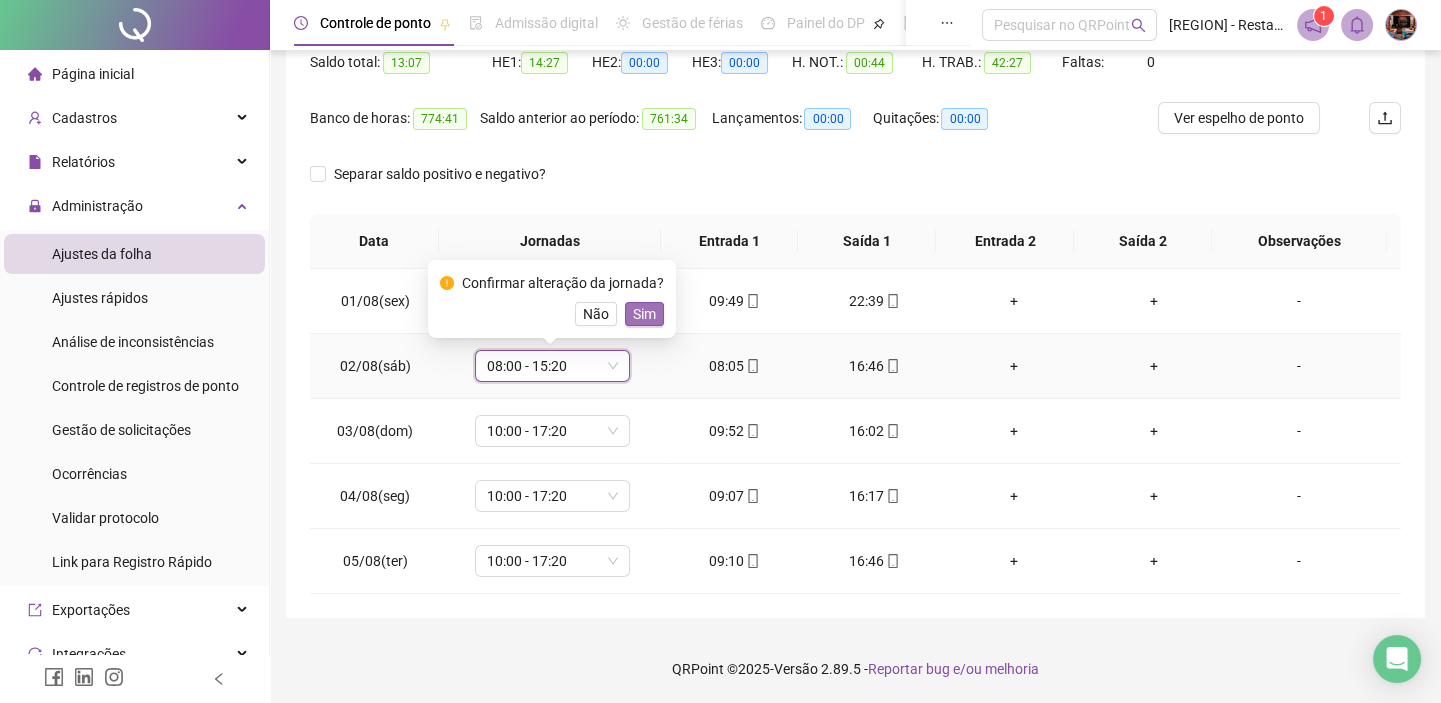 click on "Sim" at bounding box center (644, 314) 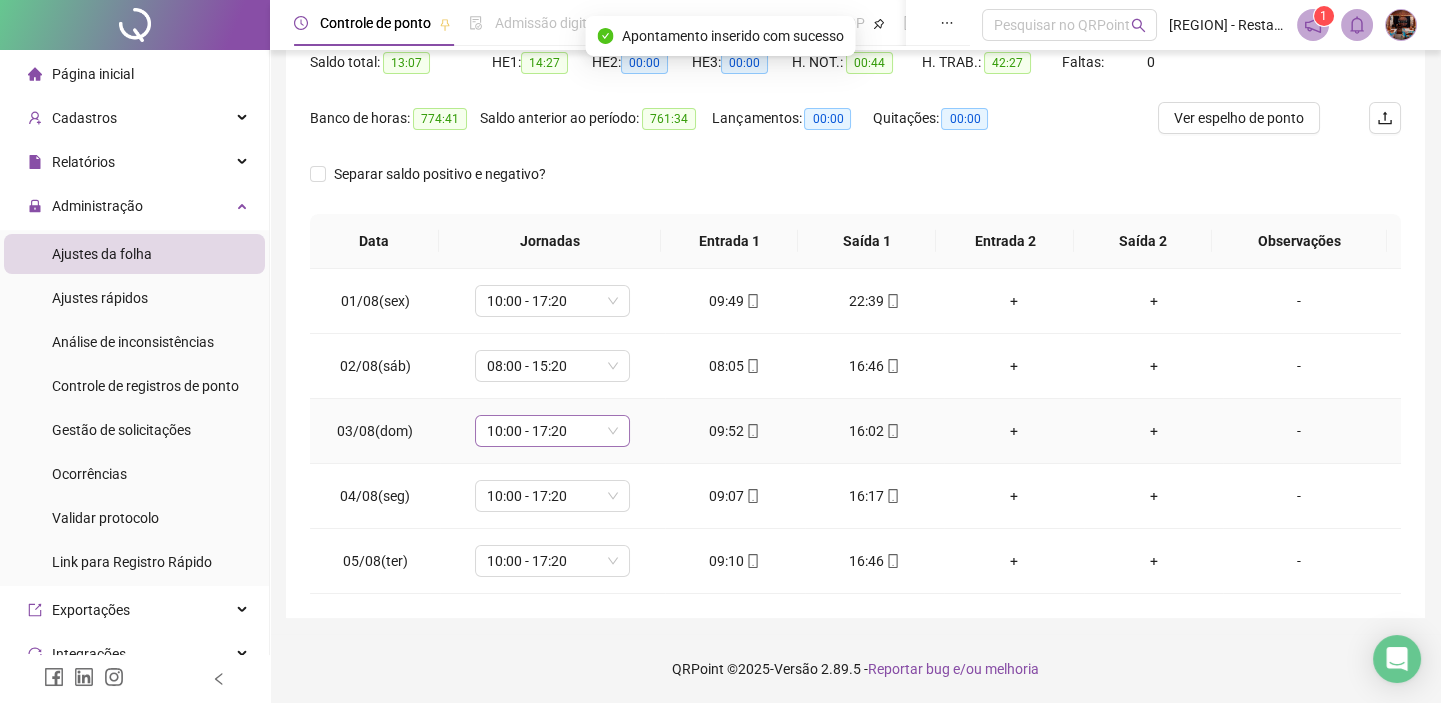 click on "10:00 - 17:20" at bounding box center [552, 431] 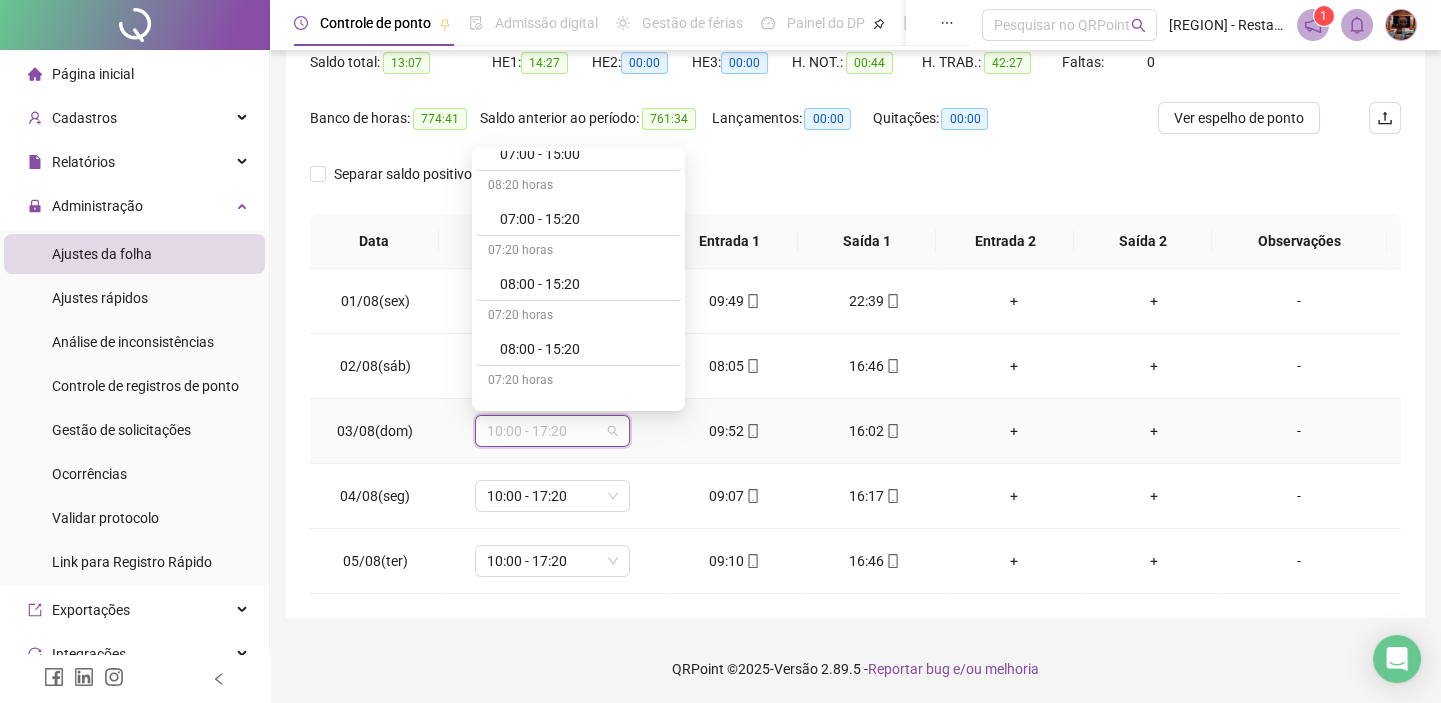 scroll, scrollTop: 272, scrollLeft: 0, axis: vertical 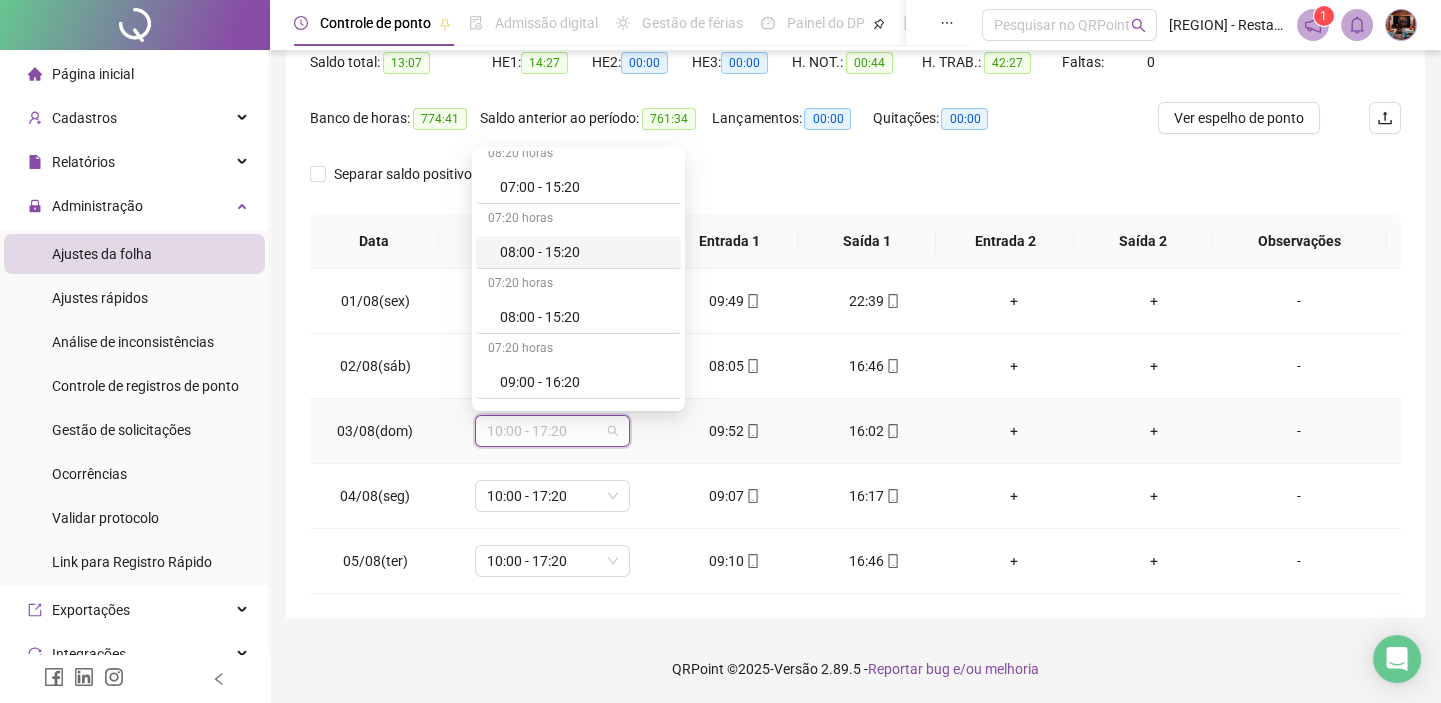 click on "08:00 - 15:20" at bounding box center (584, 252) 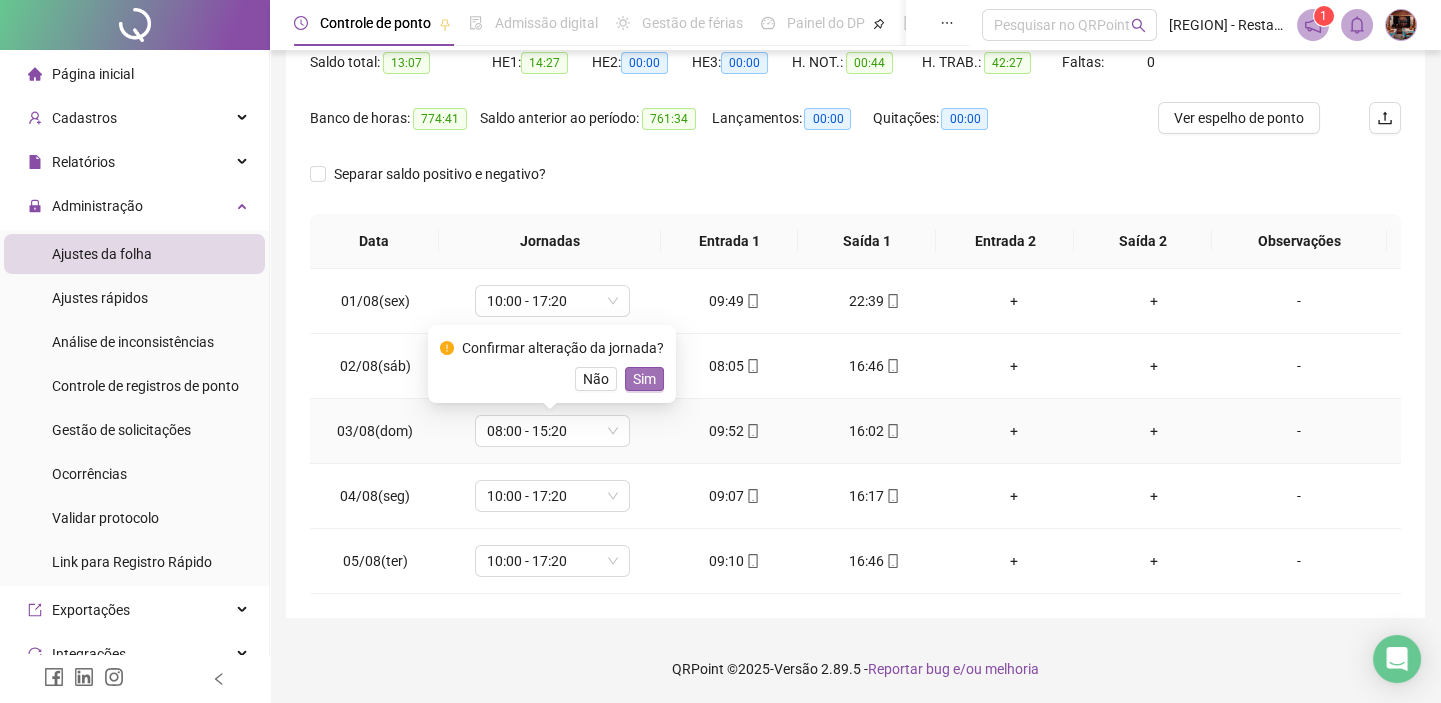 click on "Sim" at bounding box center [644, 379] 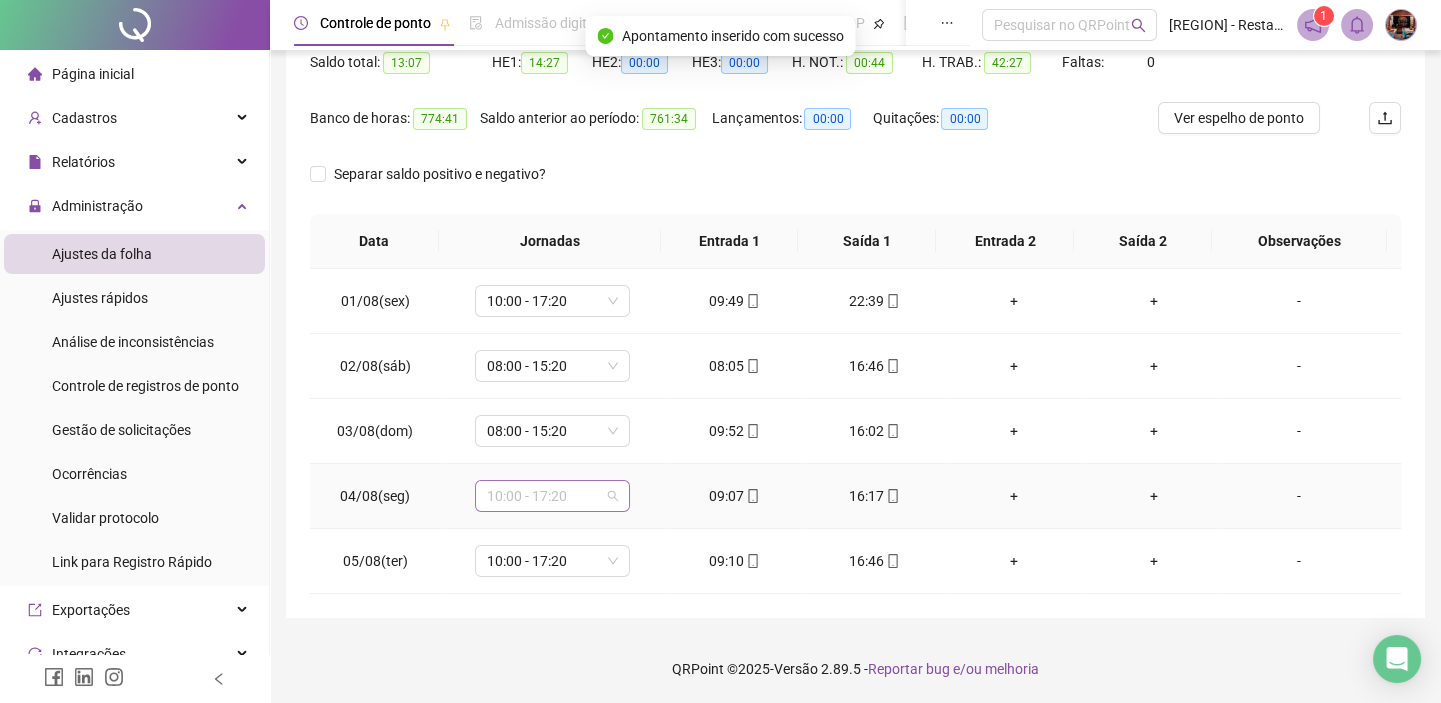 click on "10:00 - 17:20" at bounding box center (552, 496) 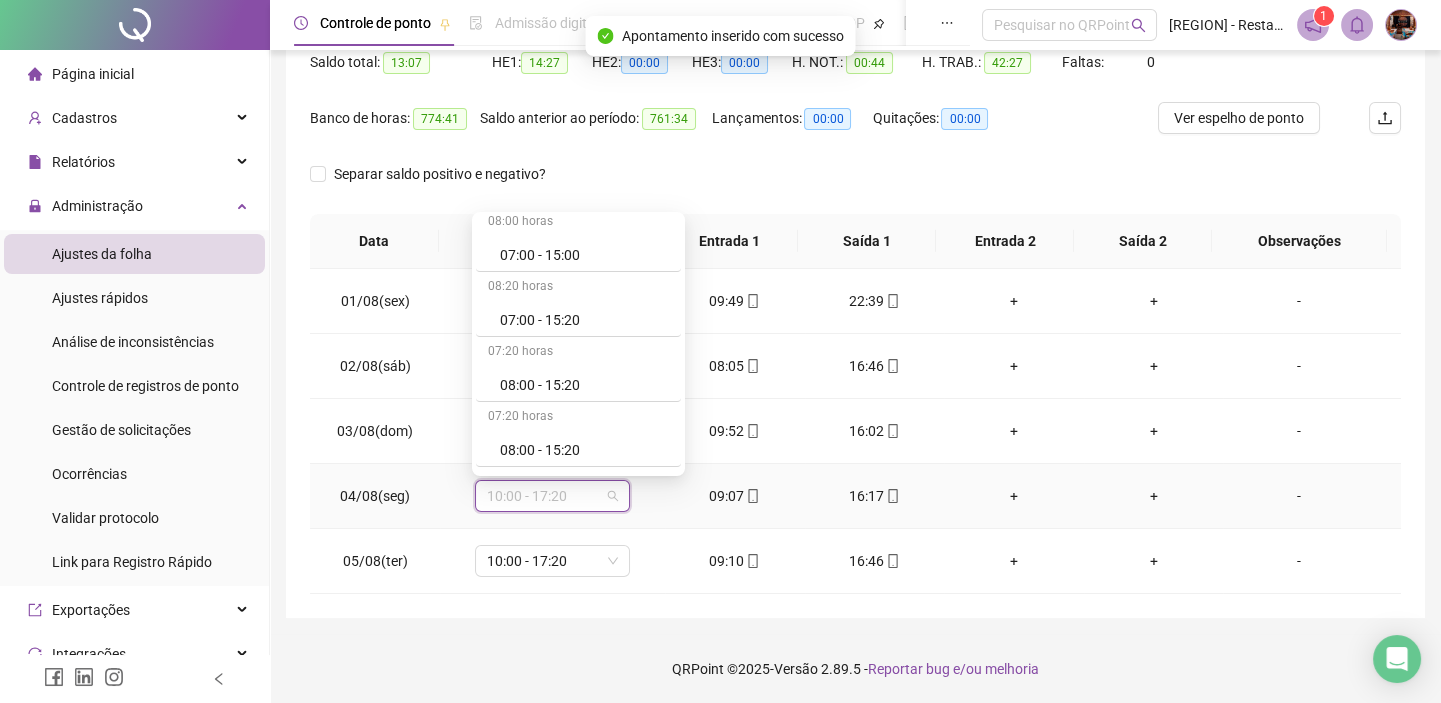 scroll, scrollTop: 272, scrollLeft: 0, axis: vertical 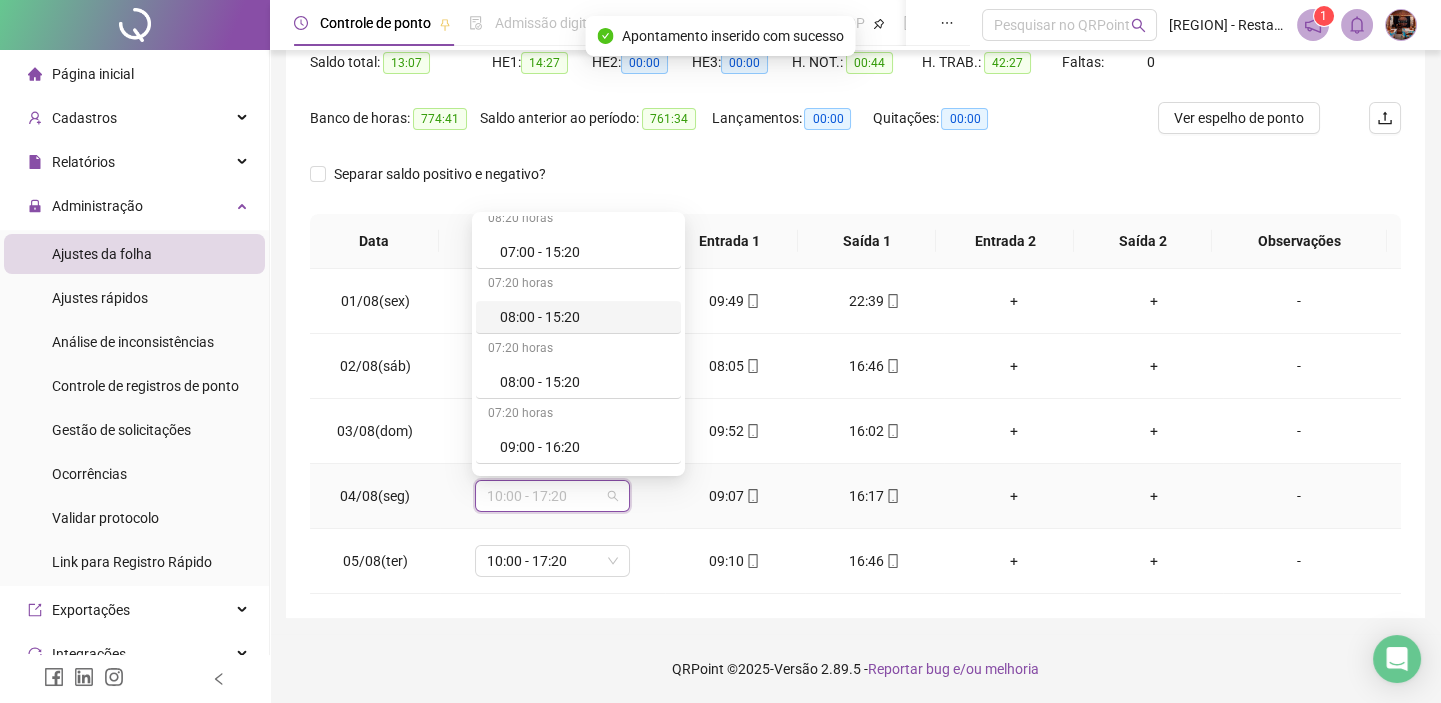 click on "08:00 - 15:20" at bounding box center (578, 317) 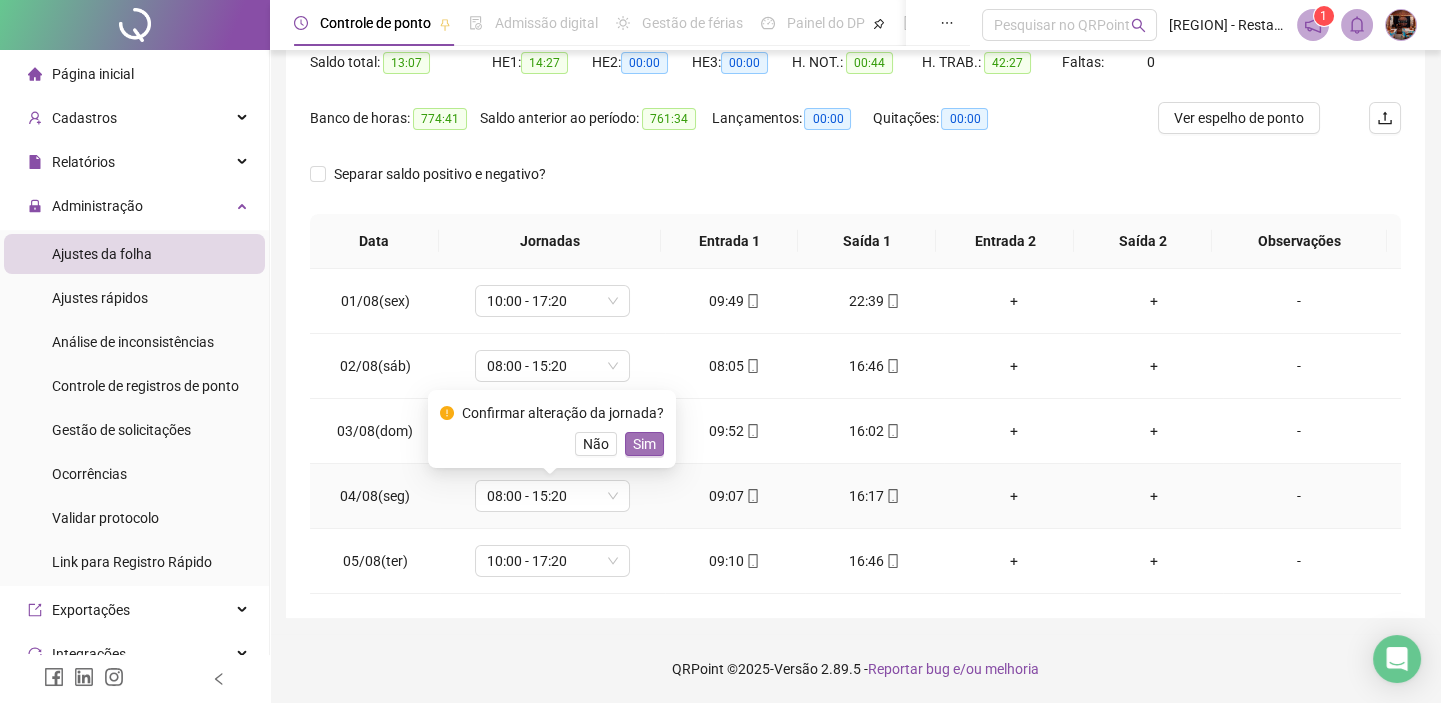 click on "Sim" at bounding box center (644, 444) 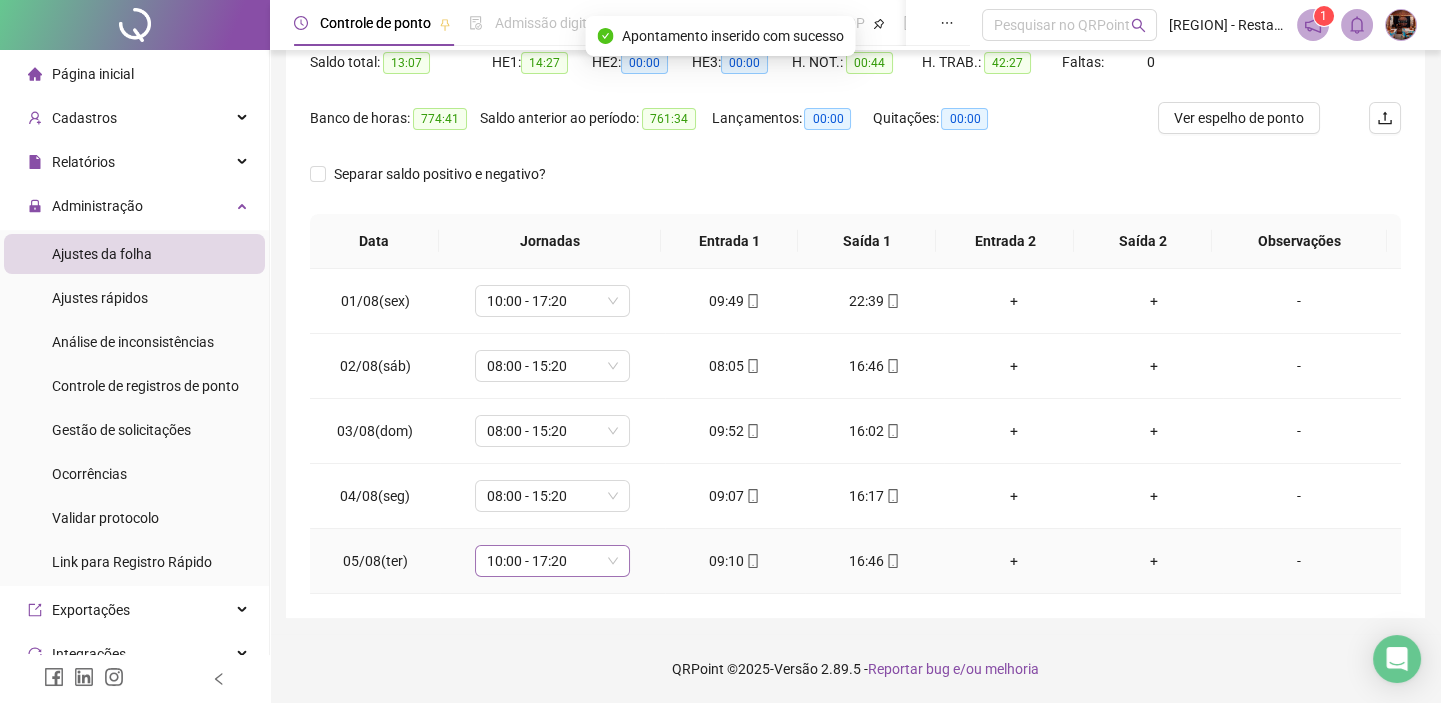 click on "10:00 - 17:20" at bounding box center [552, 561] 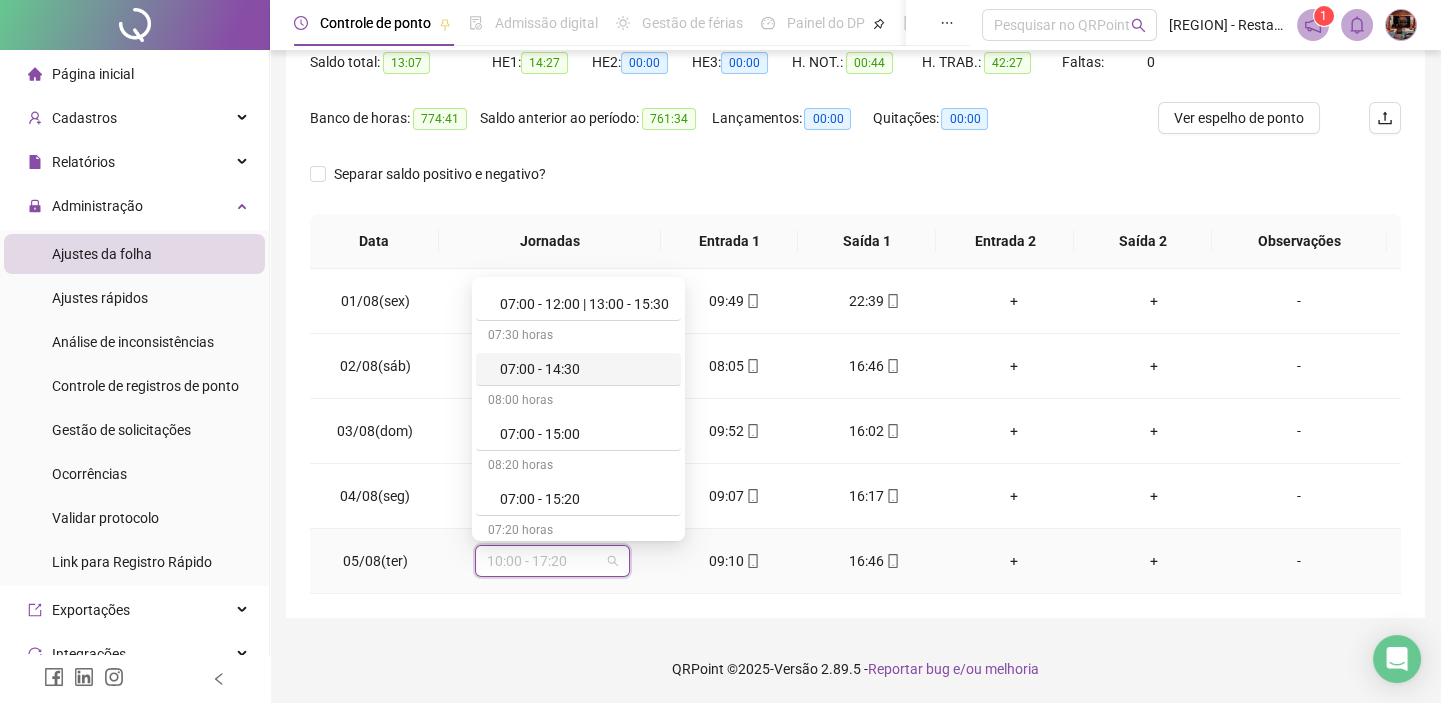 scroll, scrollTop: 181, scrollLeft: 0, axis: vertical 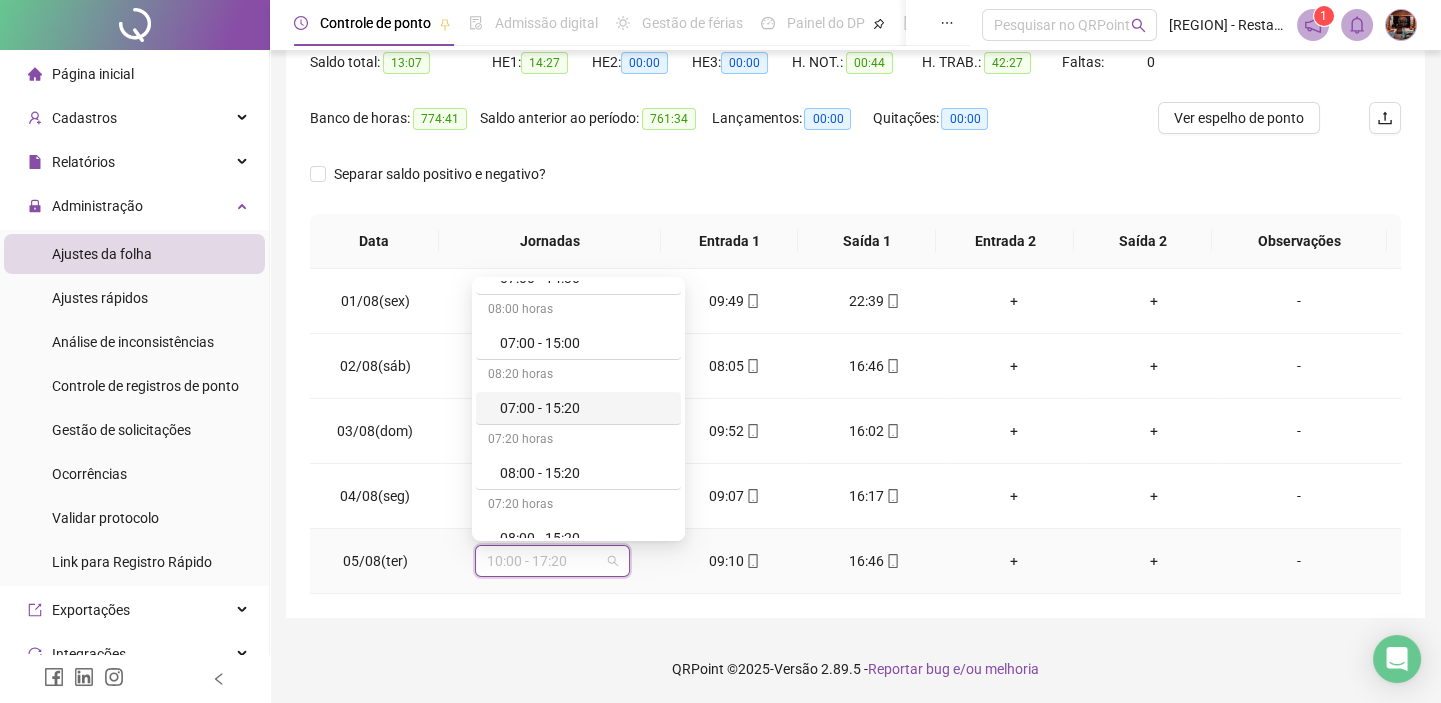 click on "07:00 - 15:20" at bounding box center (584, 408) 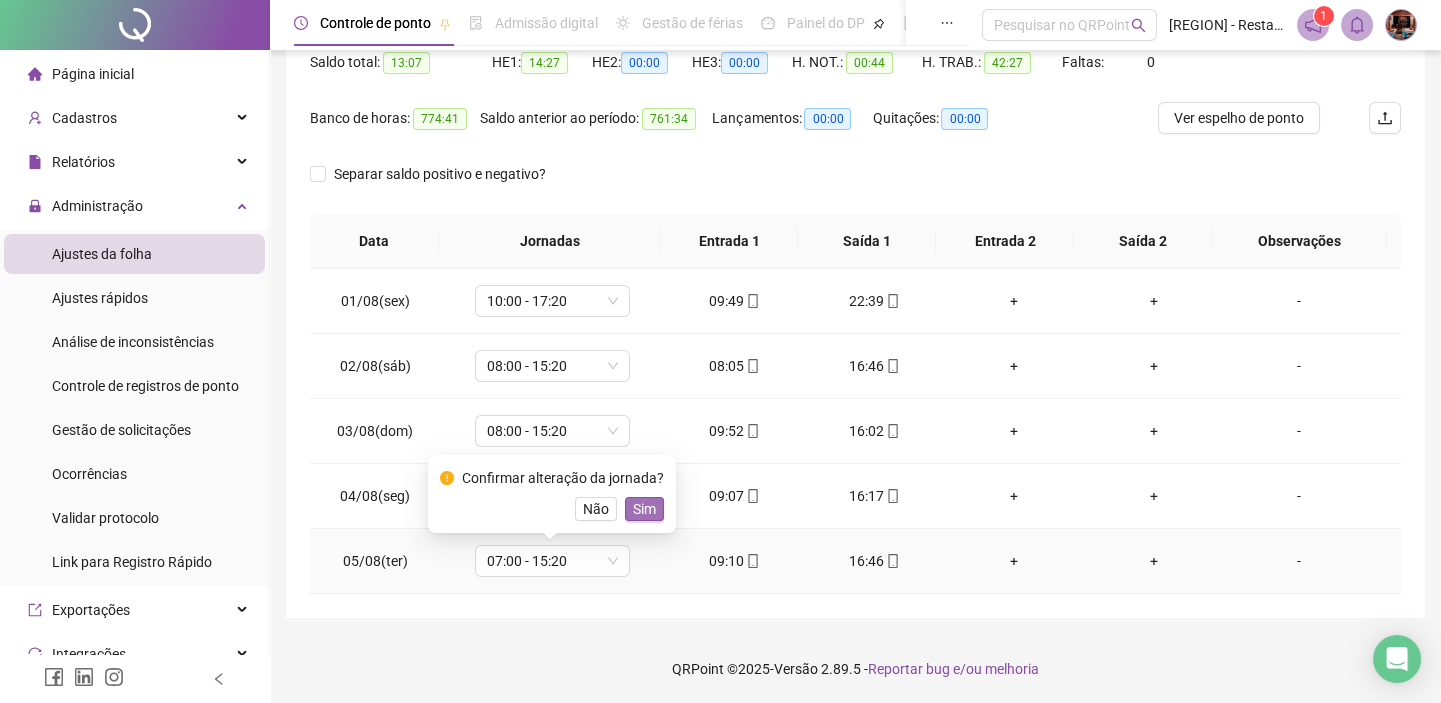 click on "Sim" at bounding box center (644, 509) 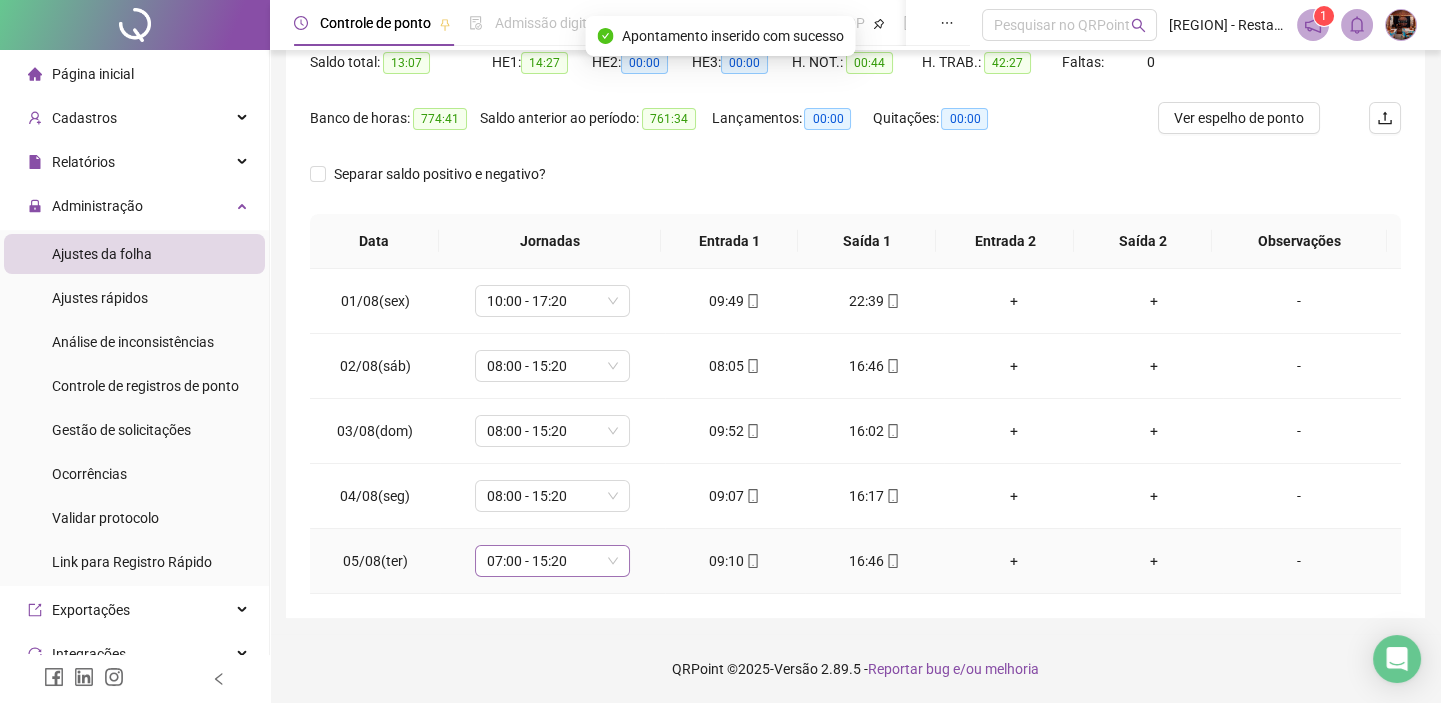 click on "07:00 - 15:20" at bounding box center [552, 561] 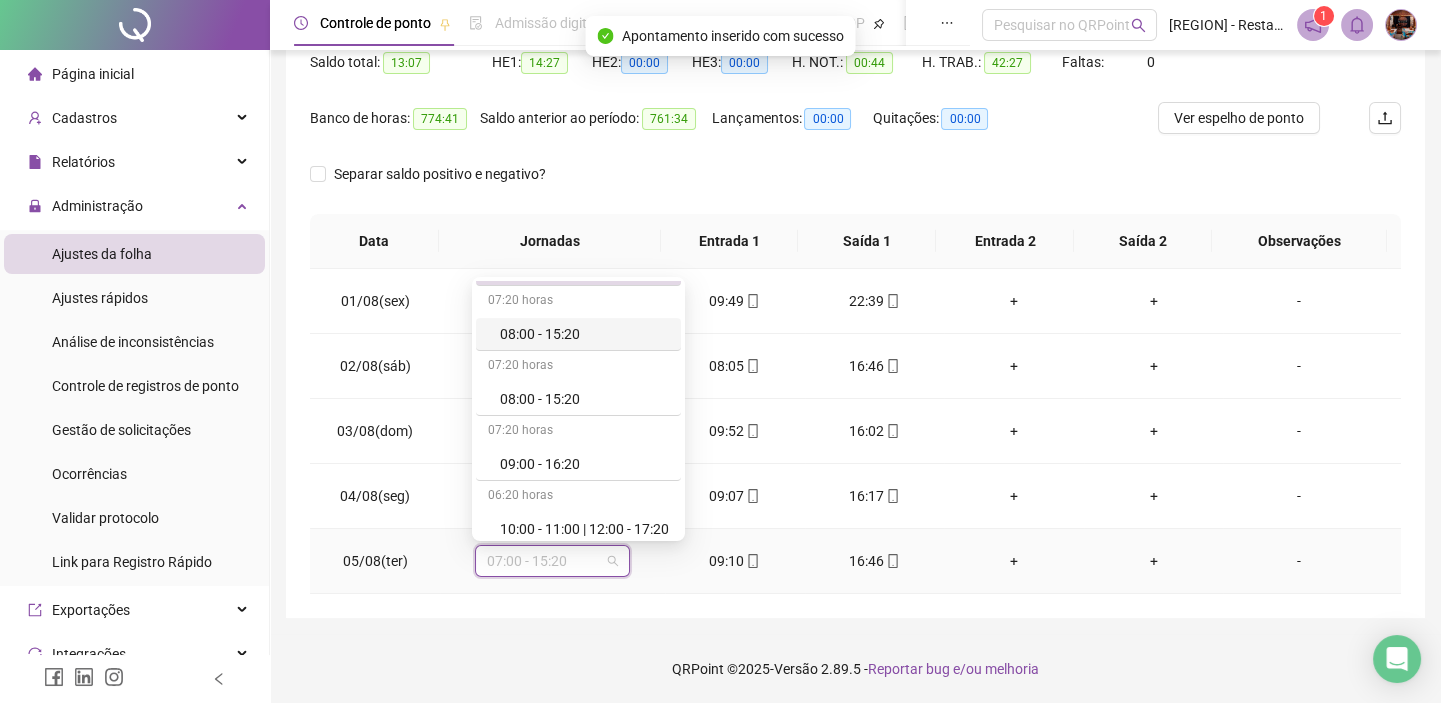 scroll, scrollTop: 363, scrollLeft: 0, axis: vertical 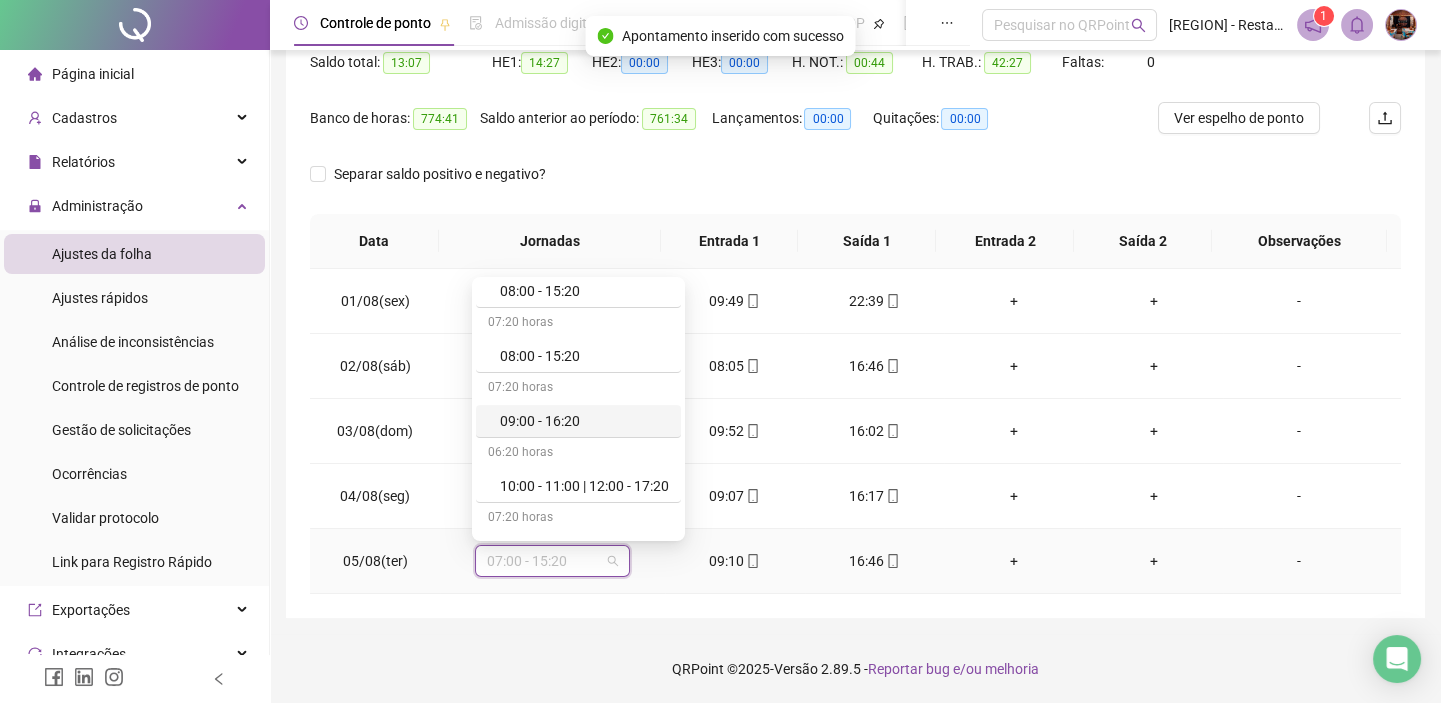 click on "09:00 - 16:20" at bounding box center [584, 421] 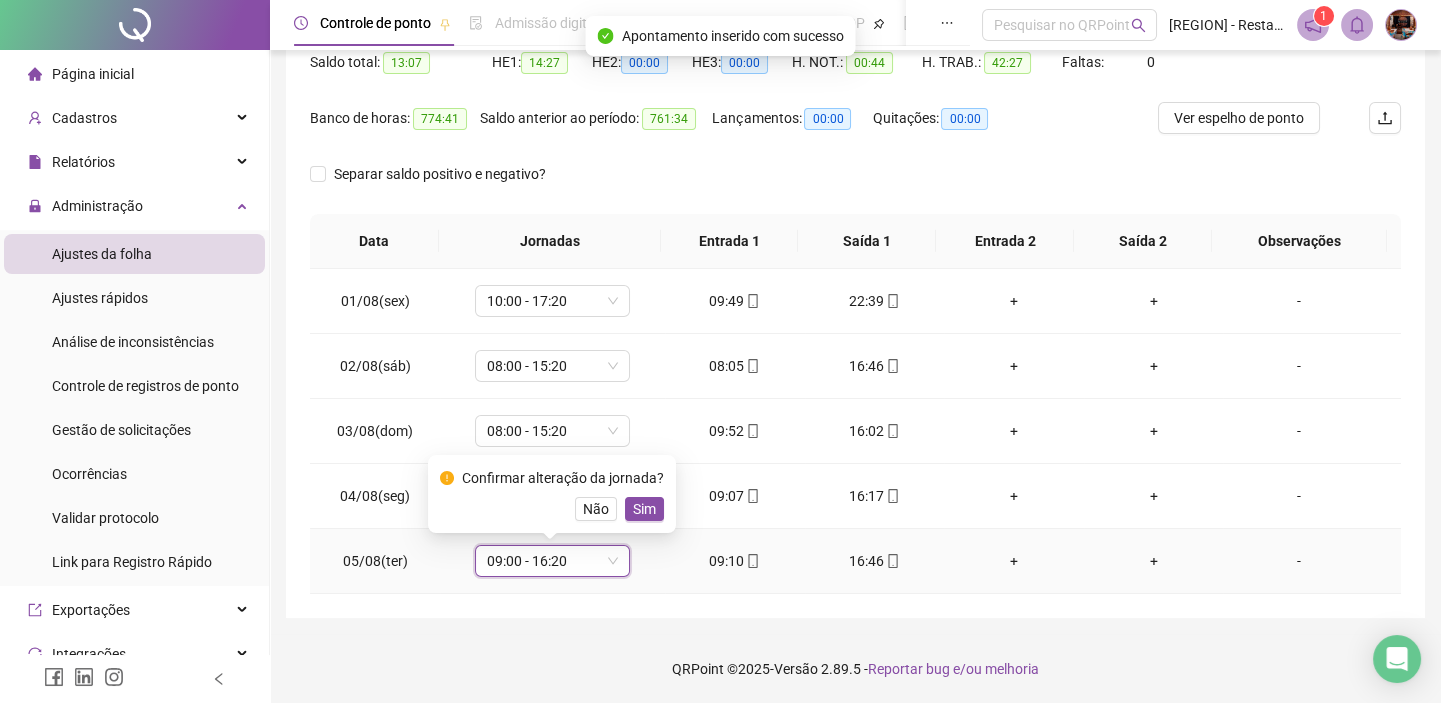 click on "Confirmar alteração da jornada? Não Sim" at bounding box center [552, 494] 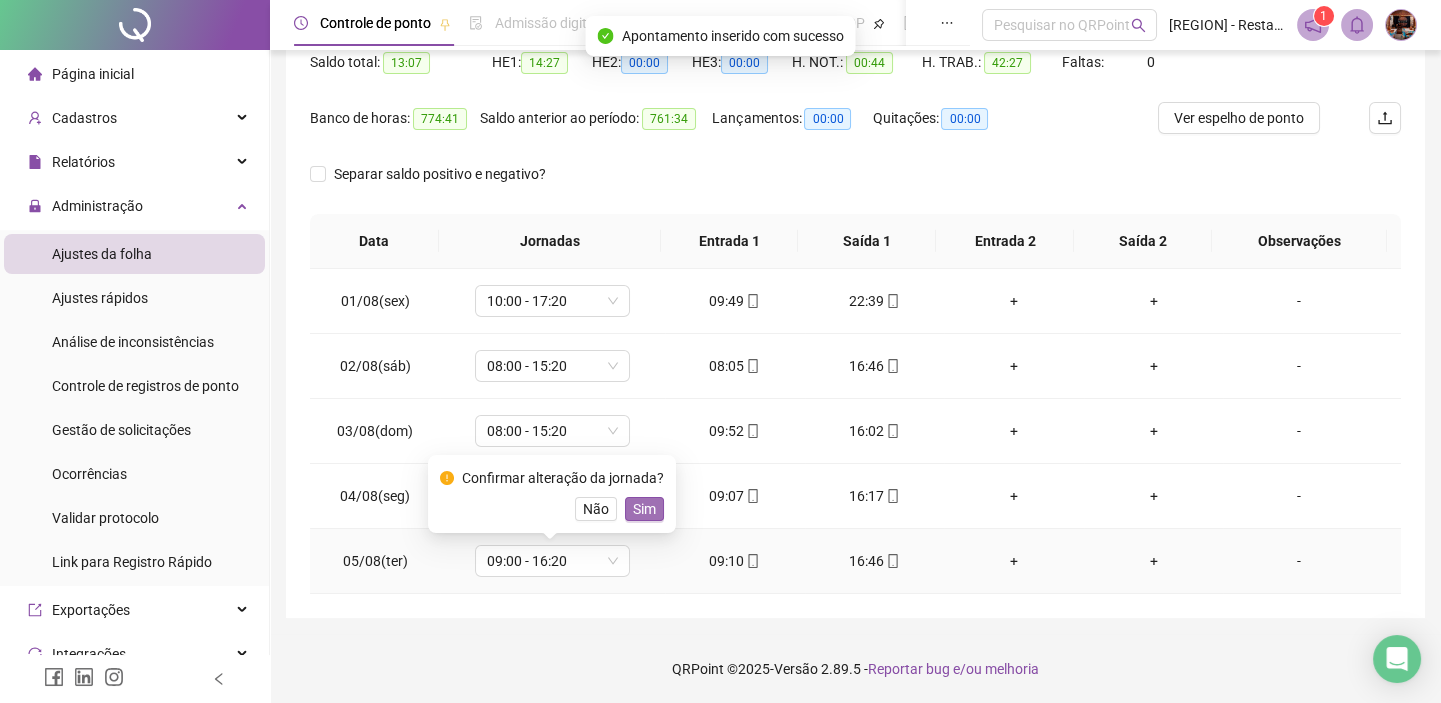 click on "Sim" at bounding box center (644, 509) 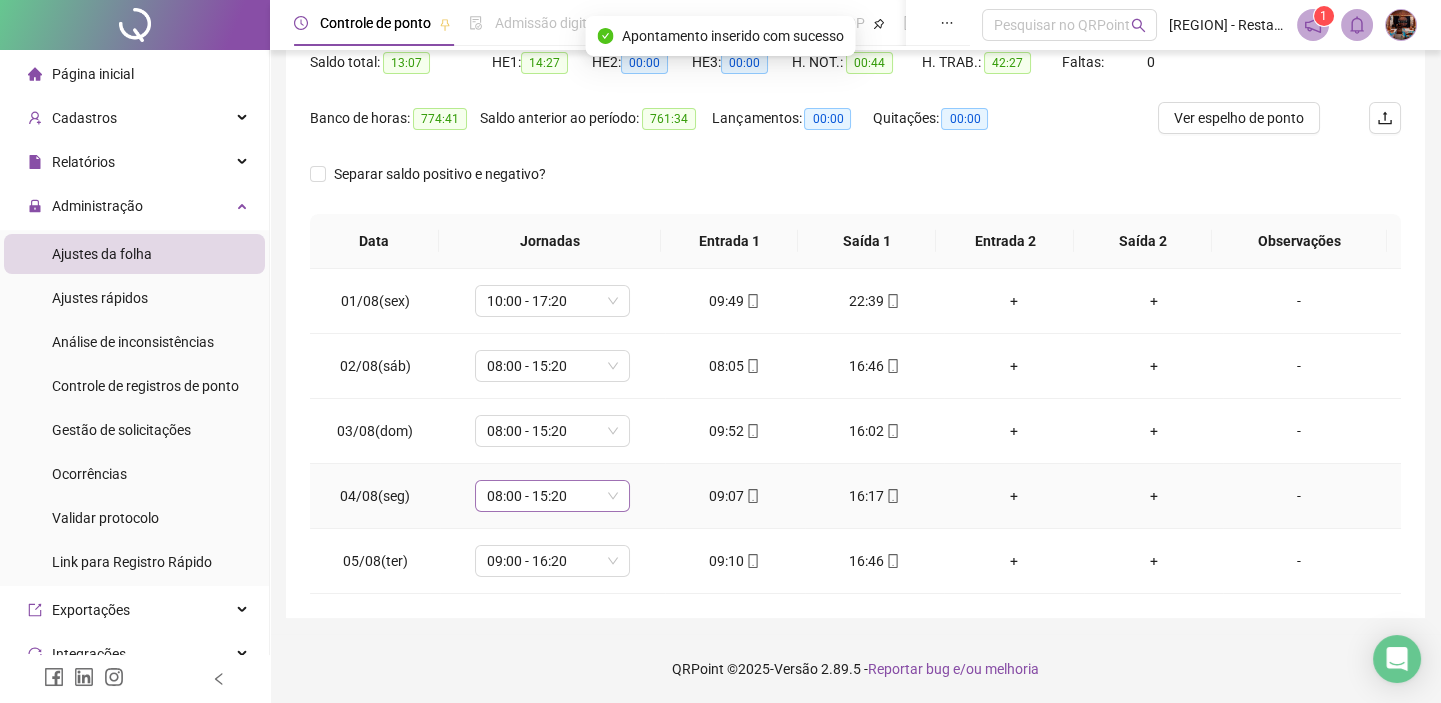 click on "08:00 - 15:20" at bounding box center (552, 496) 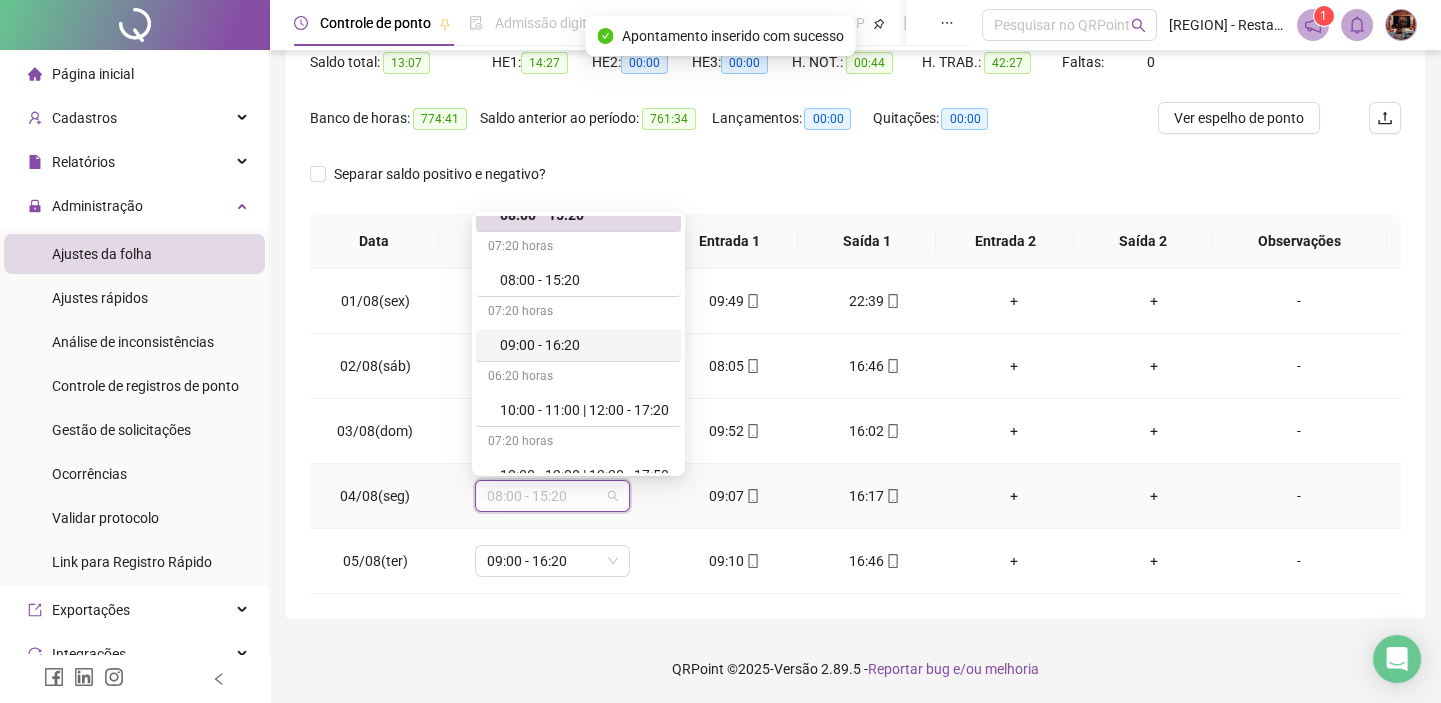 scroll, scrollTop: 454, scrollLeft: 0, axis: vertical 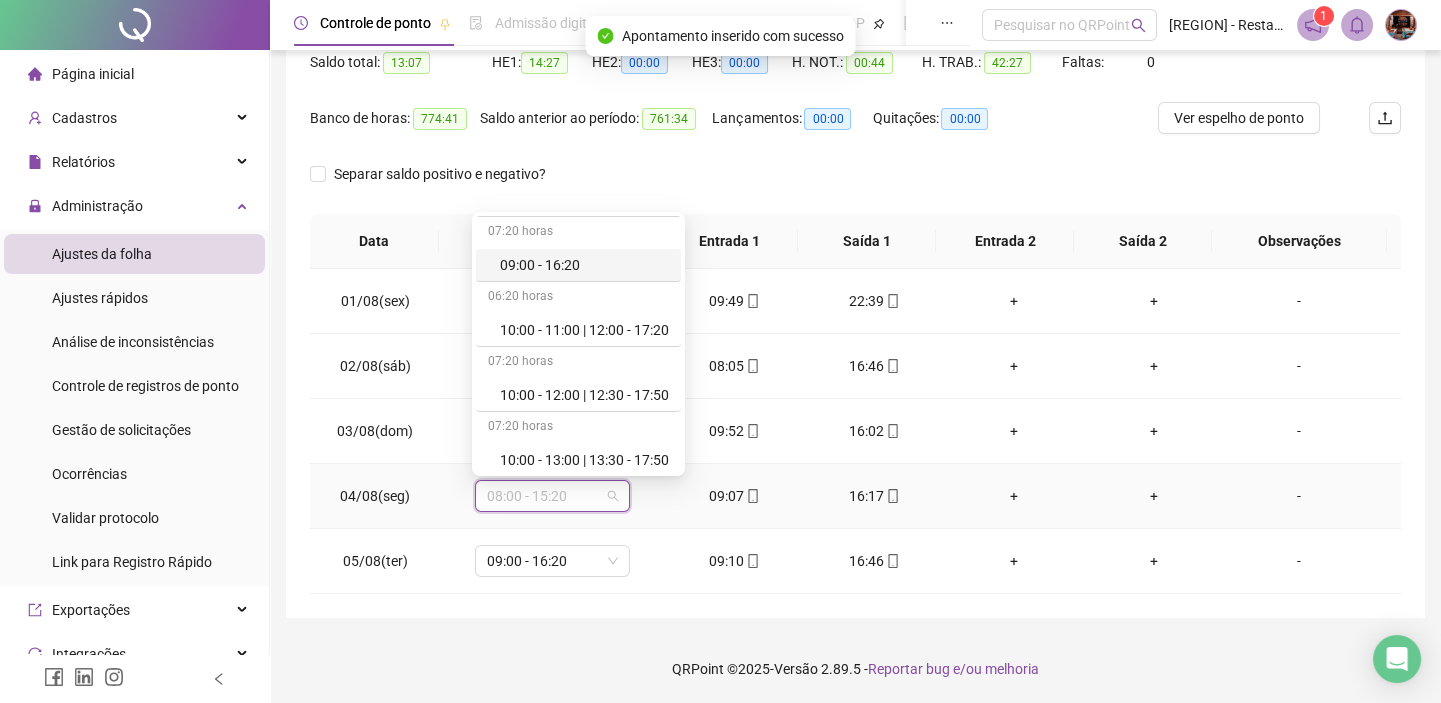 click on "09:00 - 16:20" at bounding box center [584, 265] 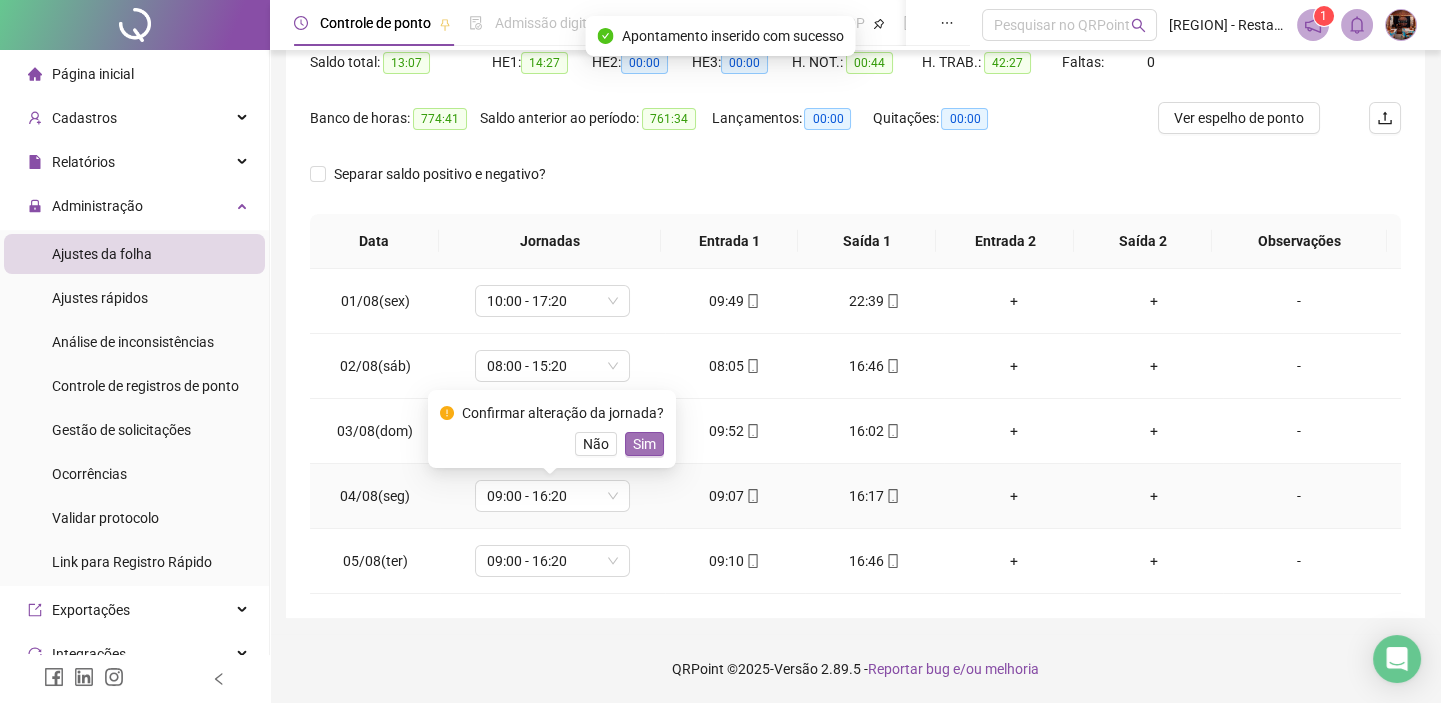 click on "Sim" at bounding box center (644, 444) 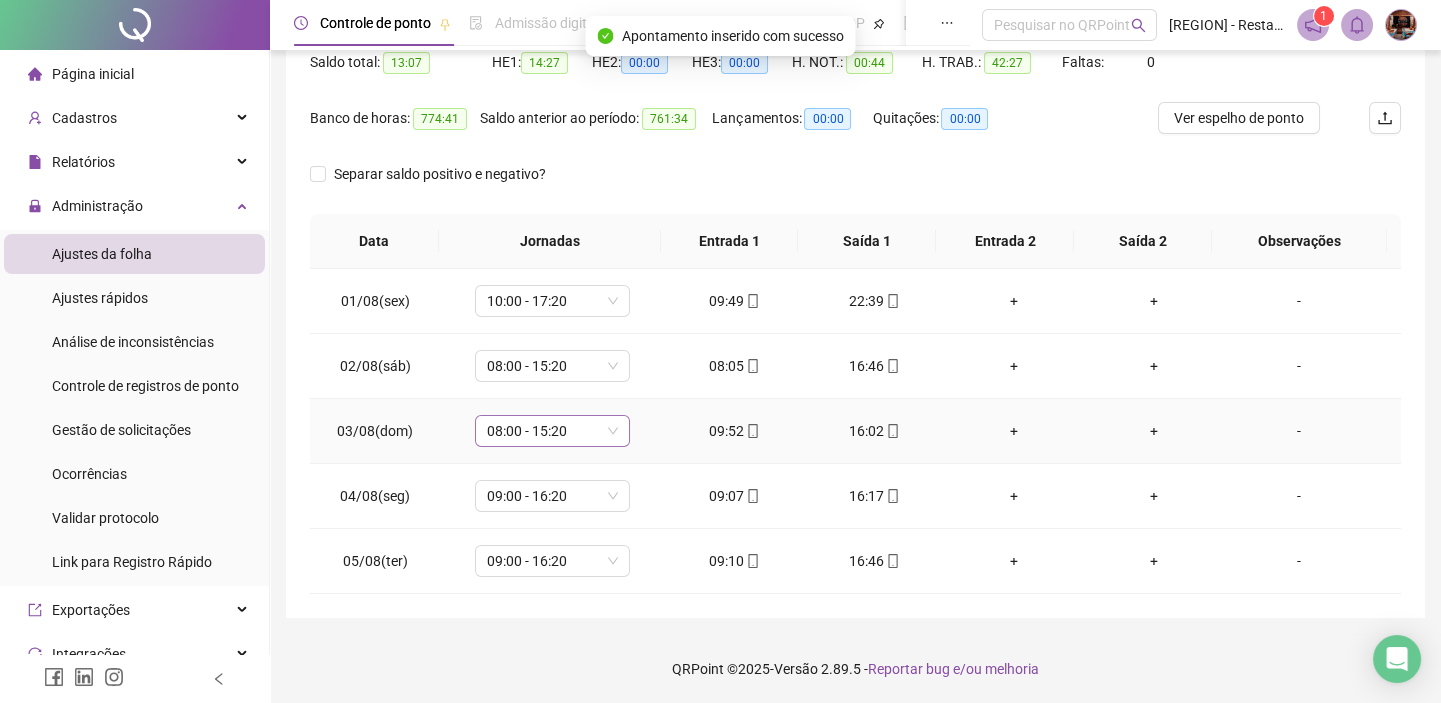 click on "08:00 - 15:20" at bounding box center (552, 431) 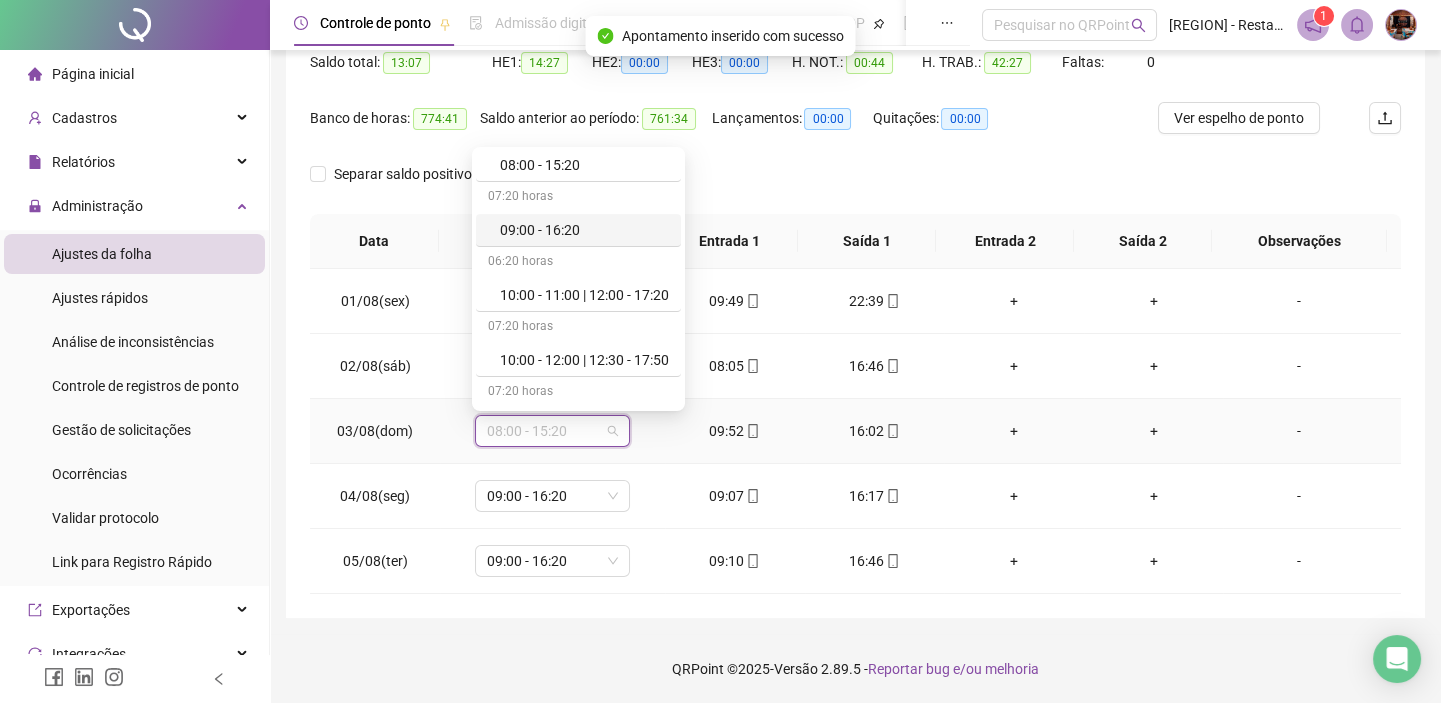 scroll, scrollTop: 454, scrollLeft: 0, axis: vertical 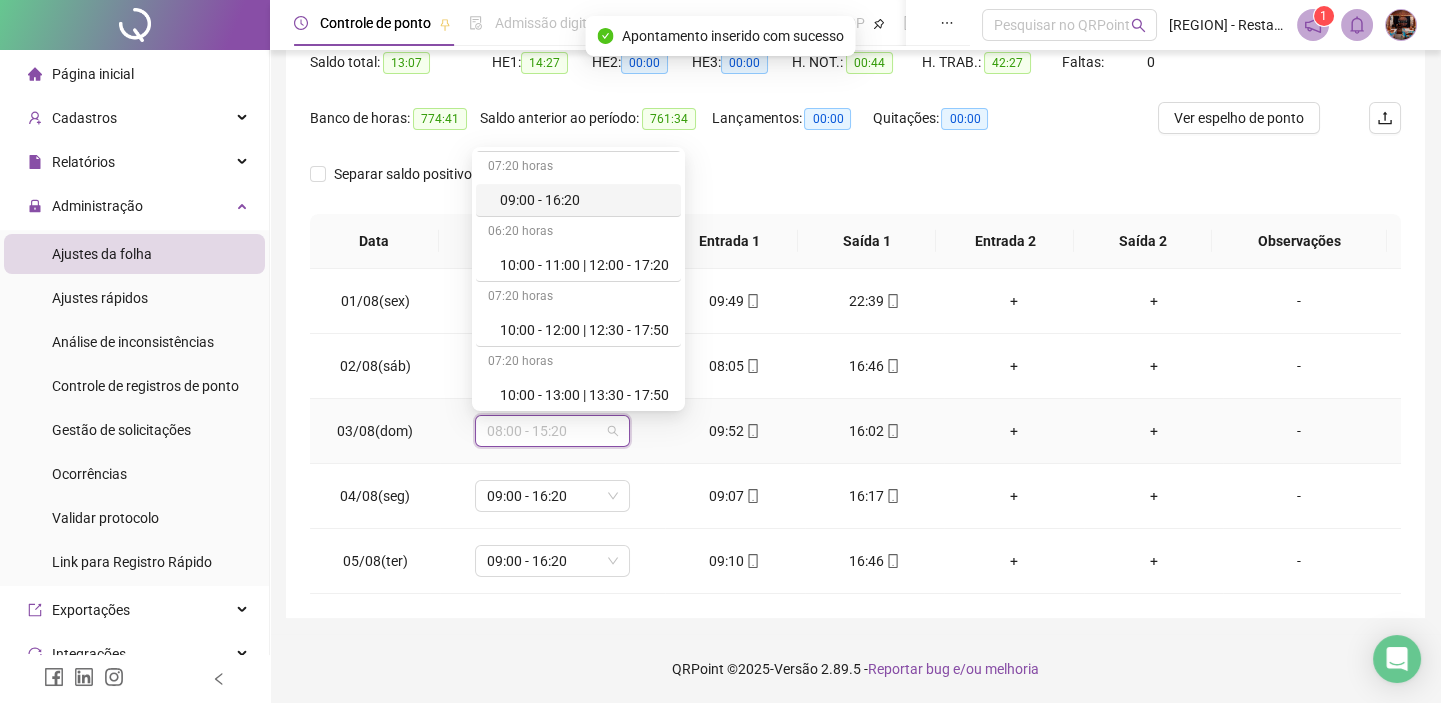 click on "09:00 - 16:20" at bounding box center (584, 200) 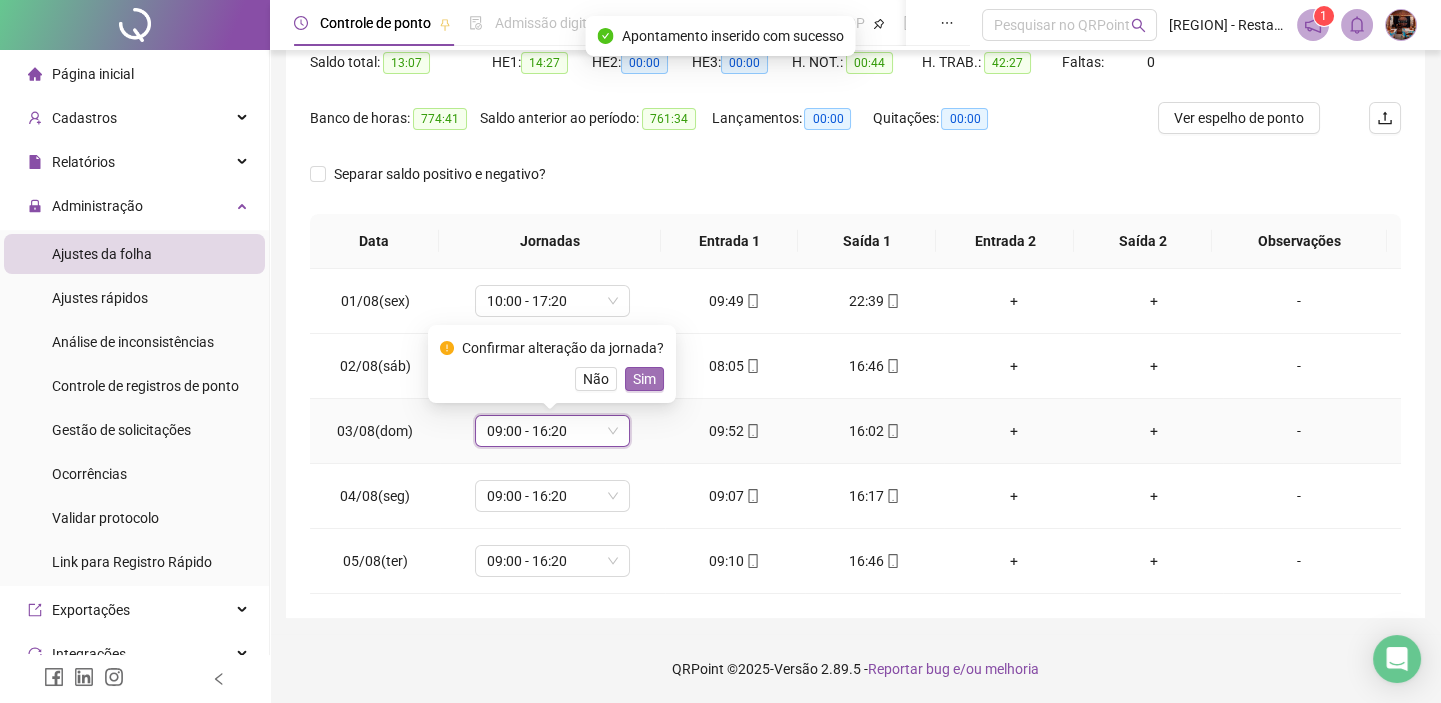 click on "Sim" at bounding box center [644, 379] 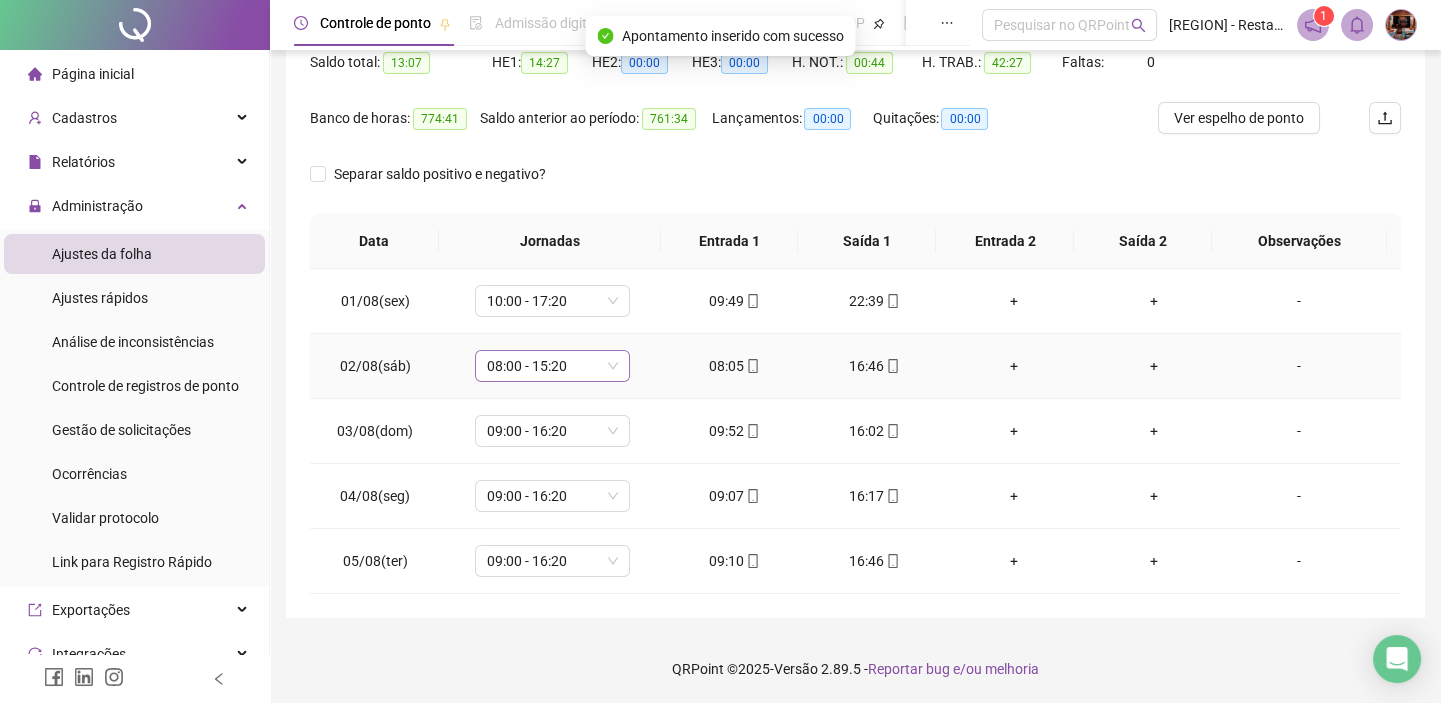 click on "08:00 - 15:20" at bounding box center (552, 366) 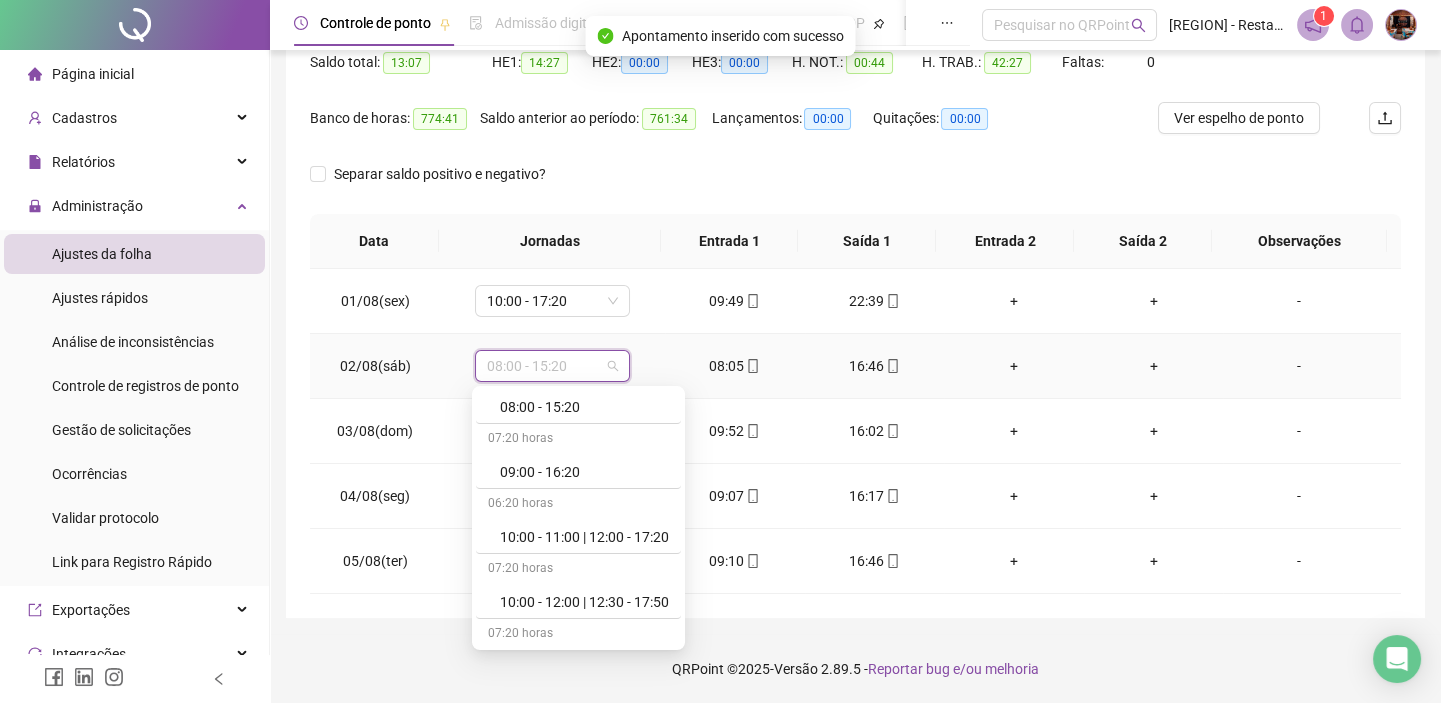scroll, scrollTop: 454, scrollLeft: 0, axis: vertical 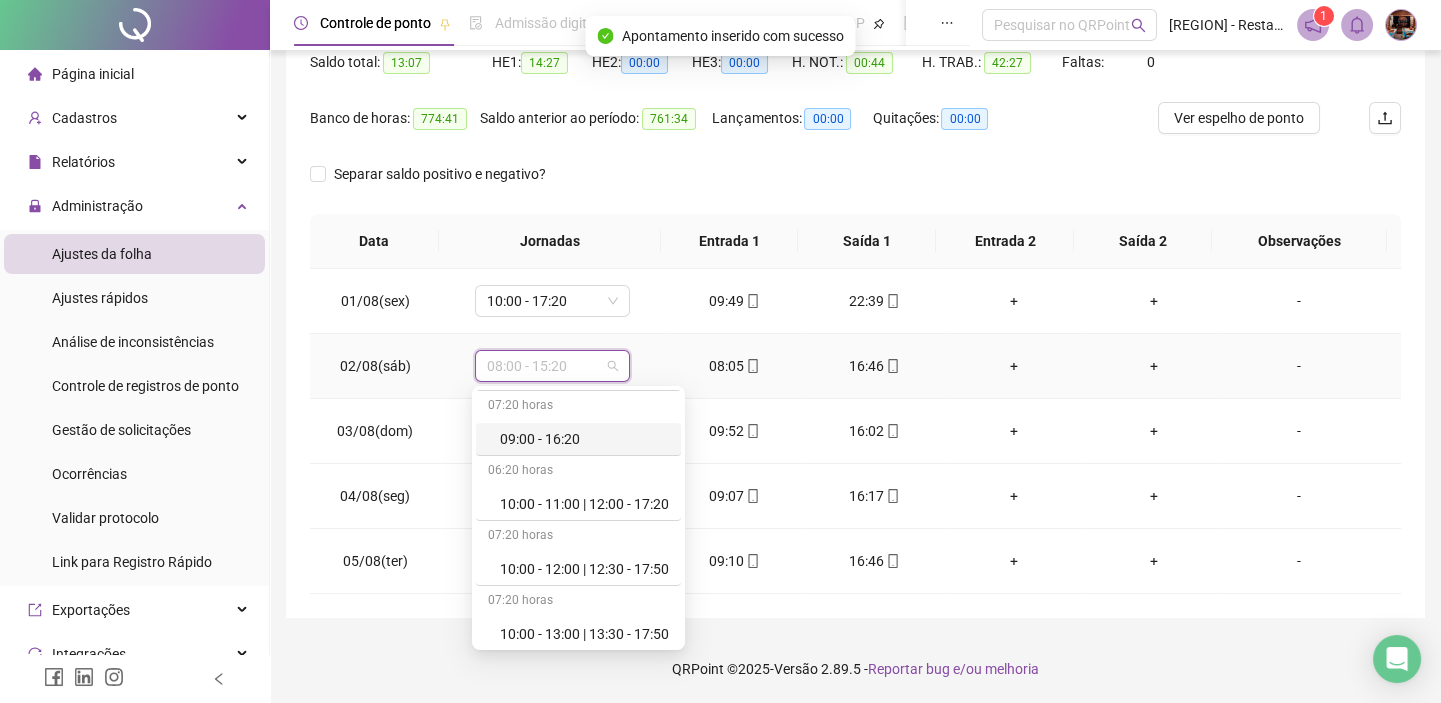 click on "09:00 - 16:20" at bounding box center [578, 439] 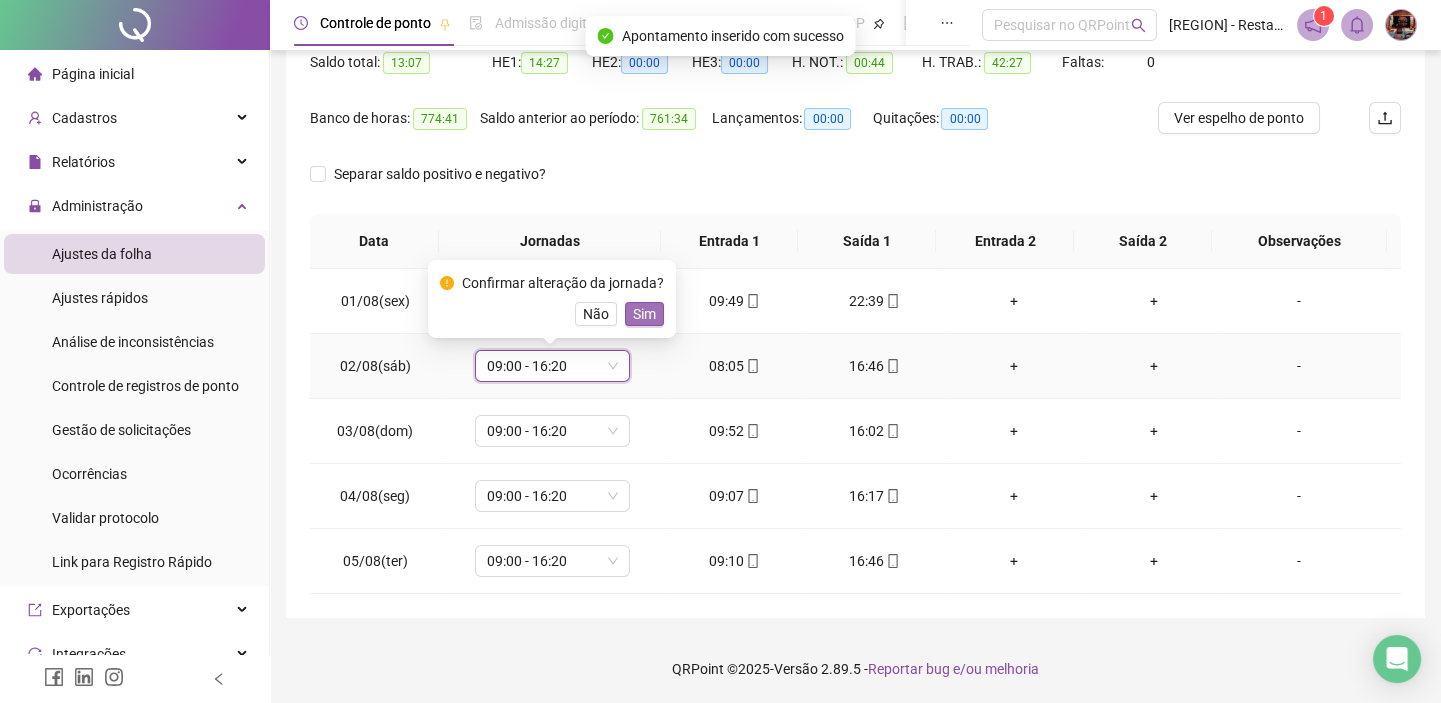 click on "Sim" at bounding box center [644, 314] 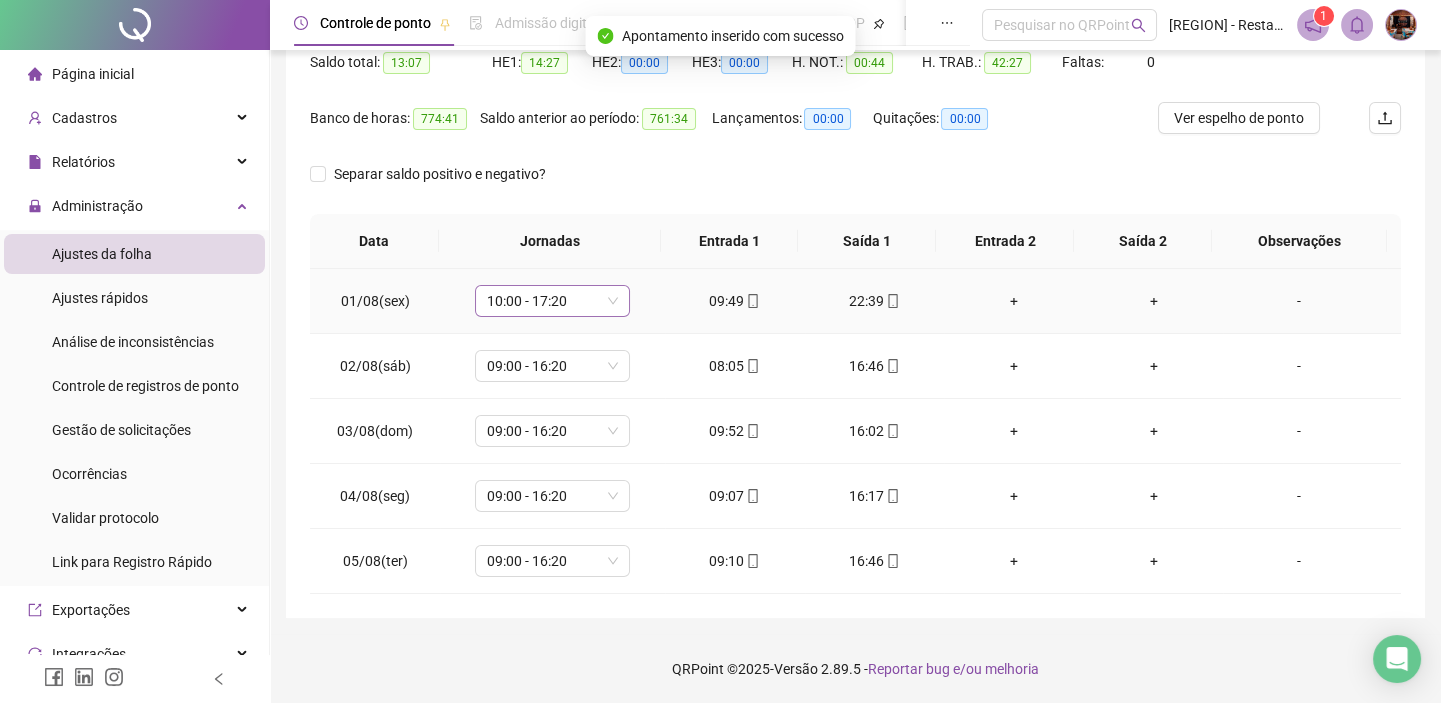 click on "10:00 - 17:20" at bounding box center (552, 301) 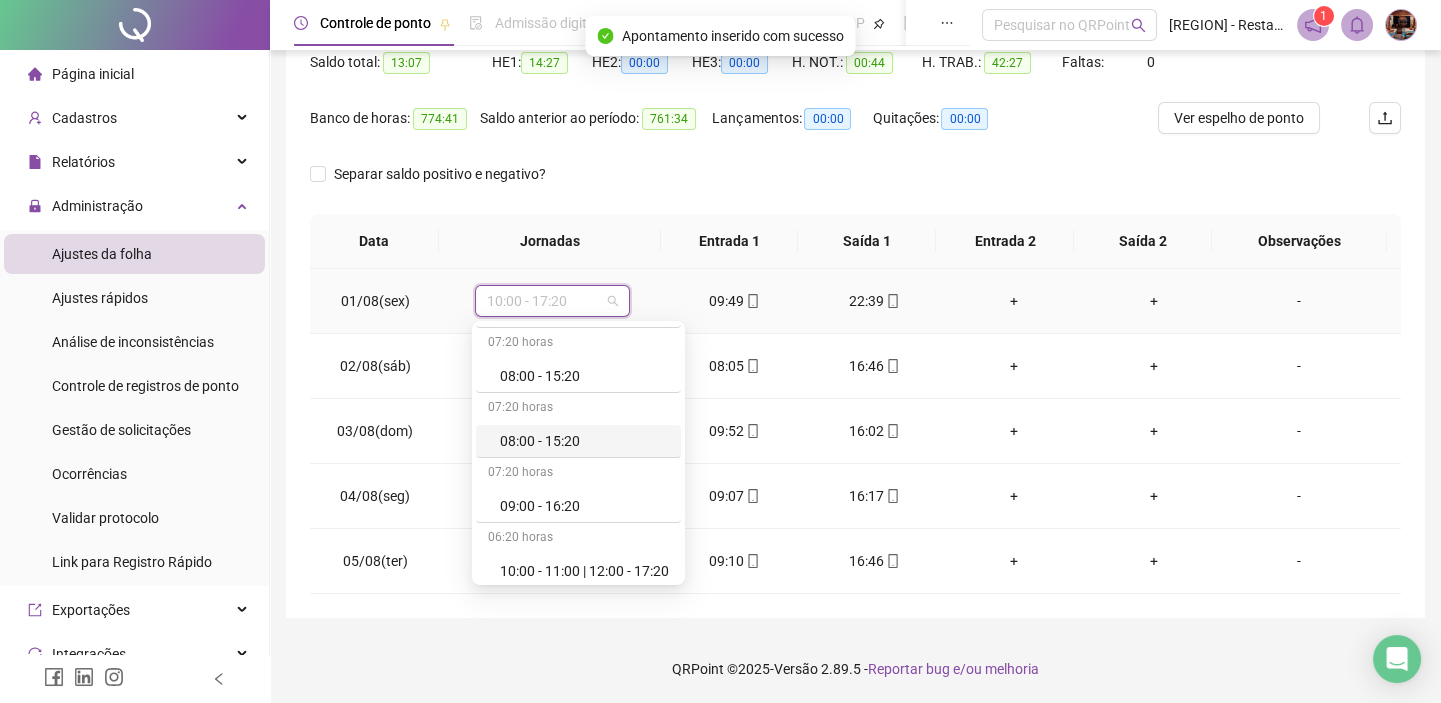 scroll, scrollTop: 363, scrollLeft: 0, axis: vertical 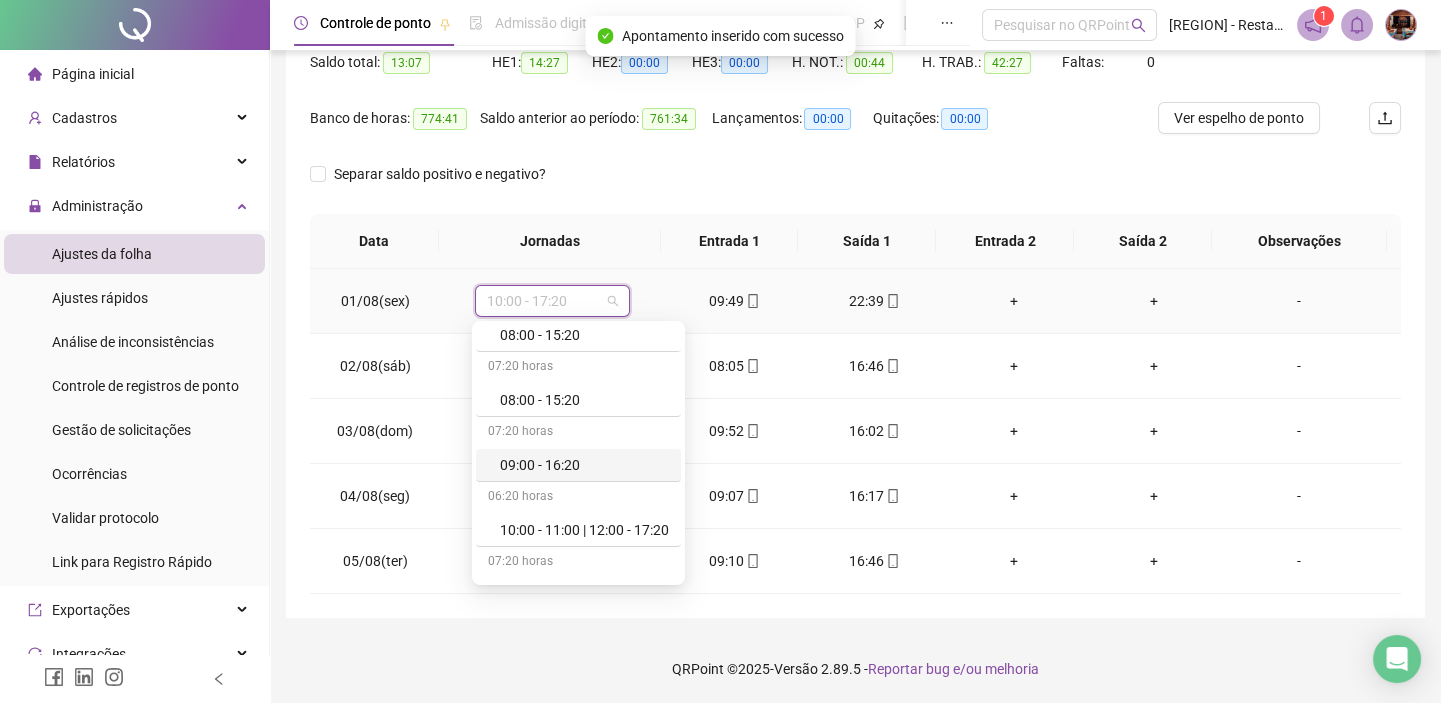 click on "09:00 - 16:20" at bounding box center [584, 465] 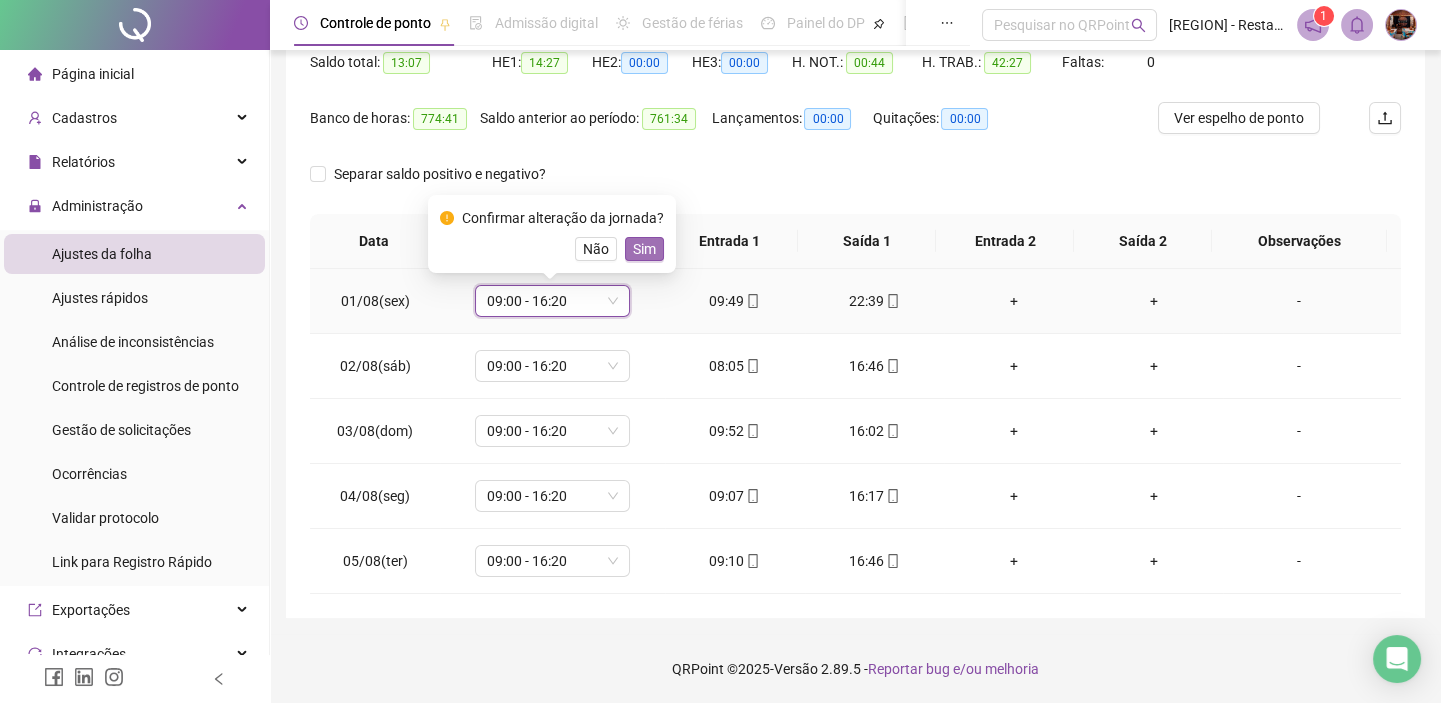 click on "Sim" at bounding box center (644, 249) 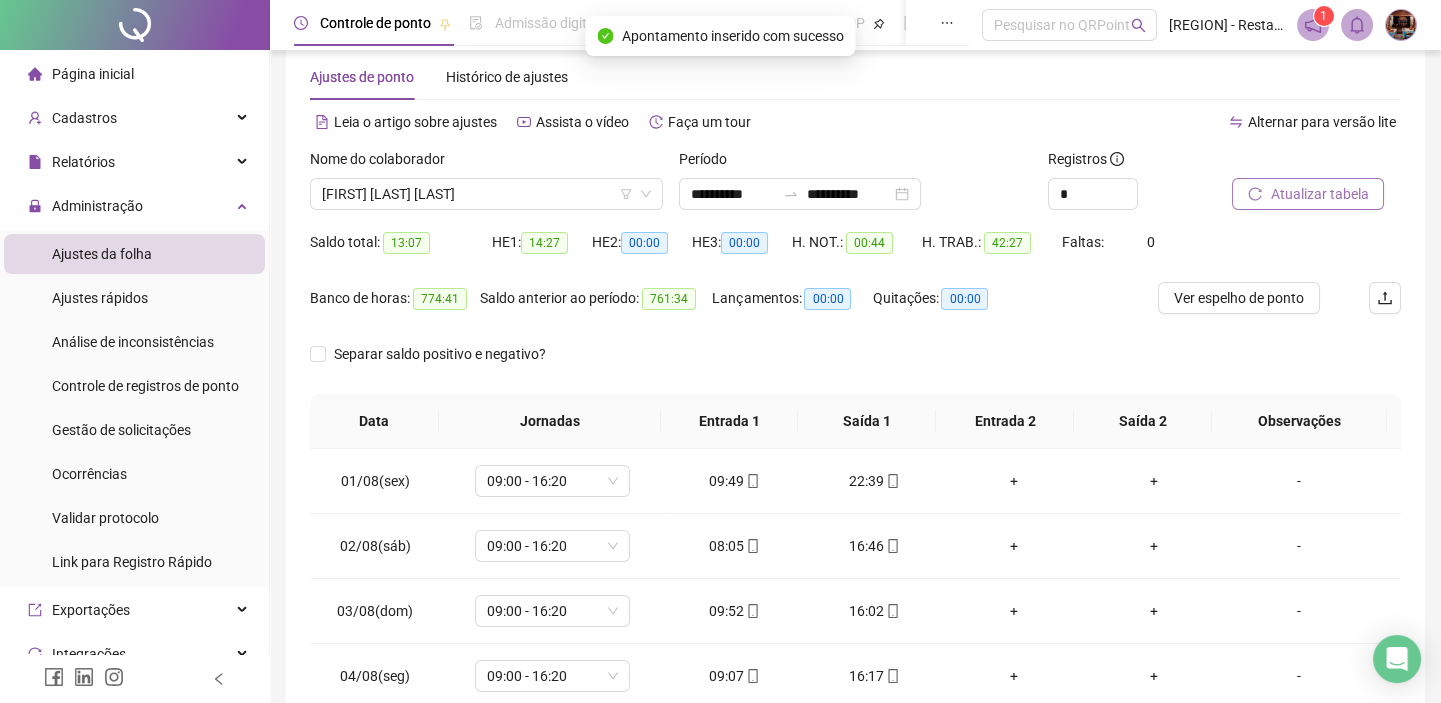 scroll, scrollTop: 34, scrollLeft: 0, axis: vertical 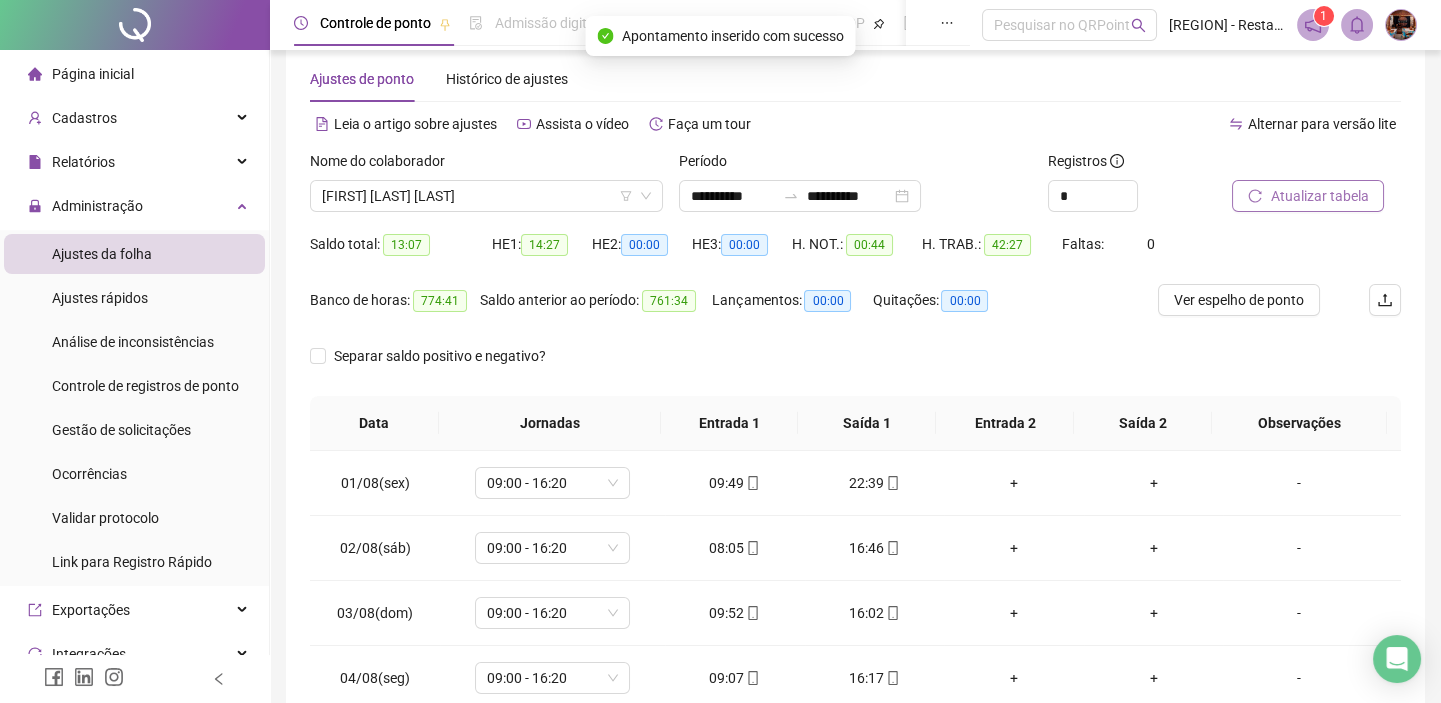 click 